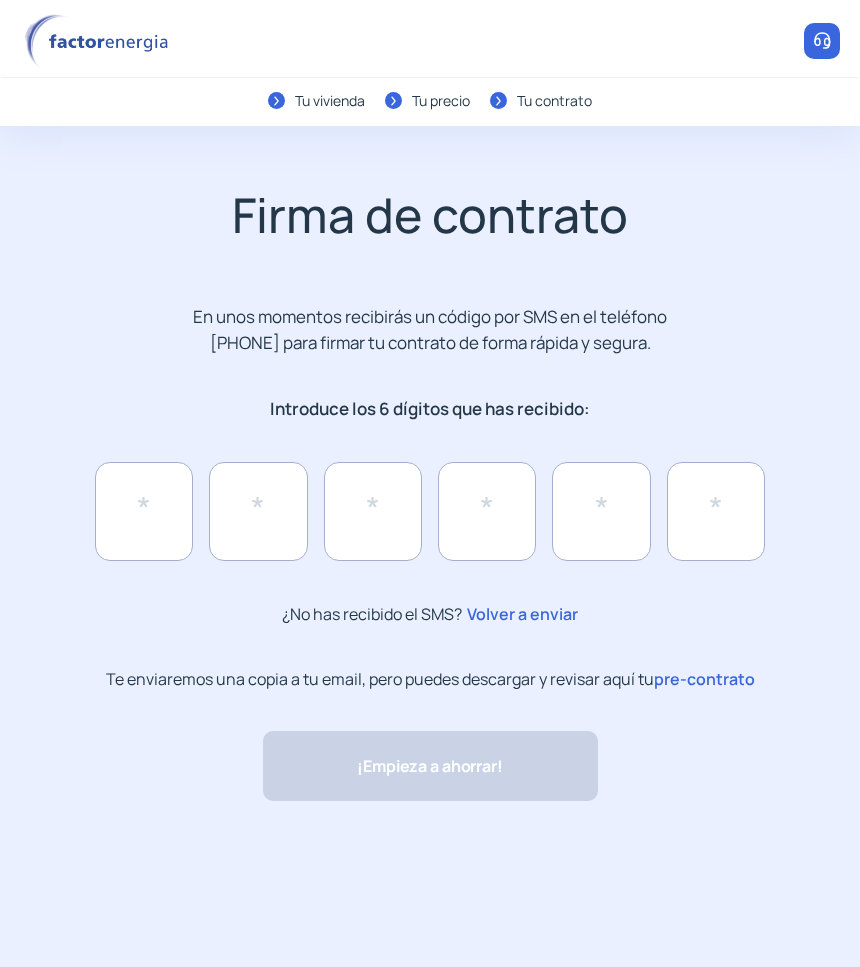 scroll, scrollTop: 0, scrollLeft: 0, axis: both 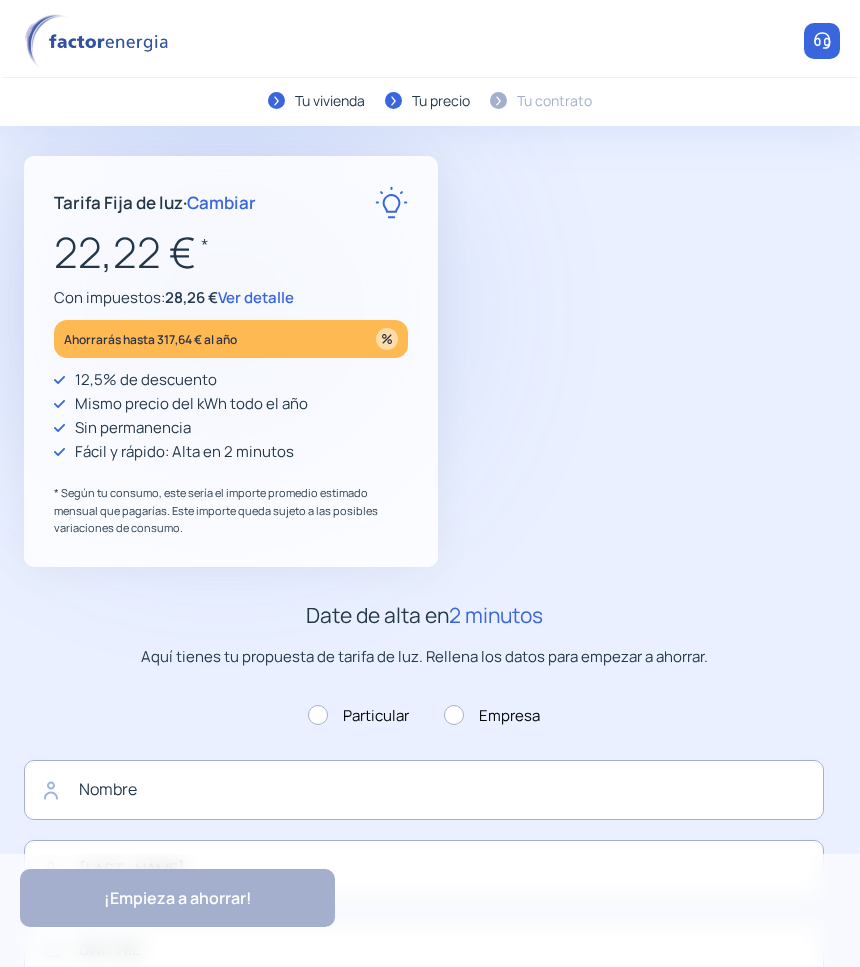 type on "**********" 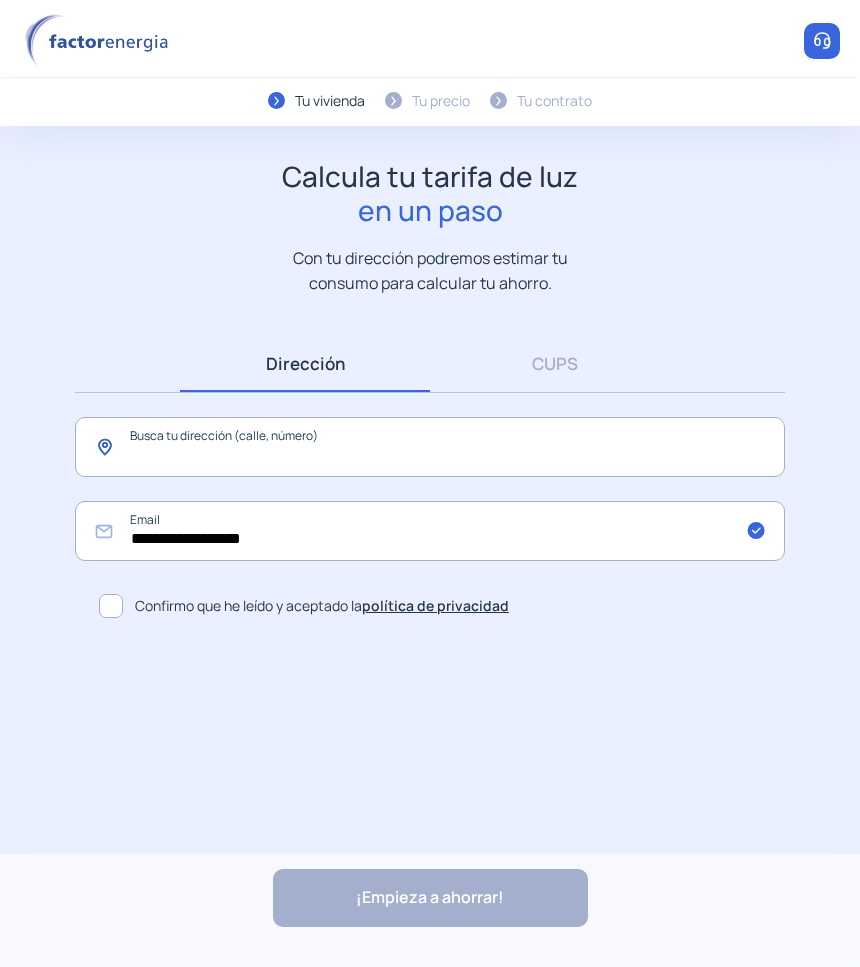 click 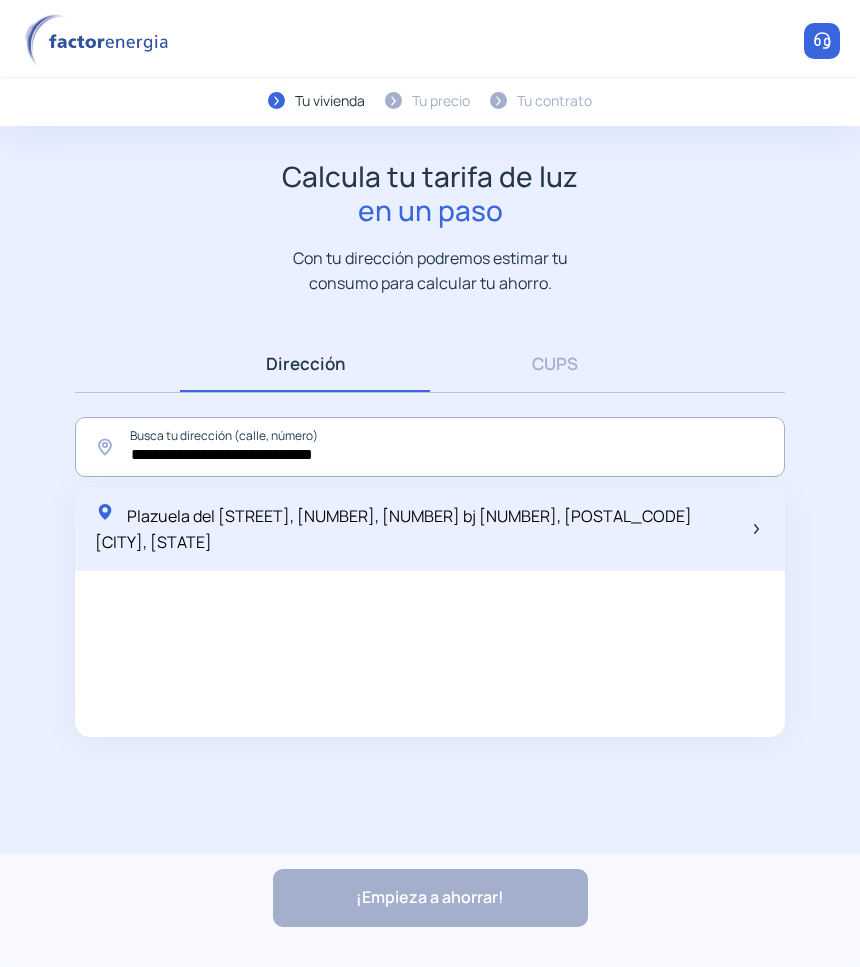 click on "Plazuela del [STREET], [NUMBER], [NUMBER] bj [NUMBER], [POSTAL_CODE] [CITY], [STATE]" 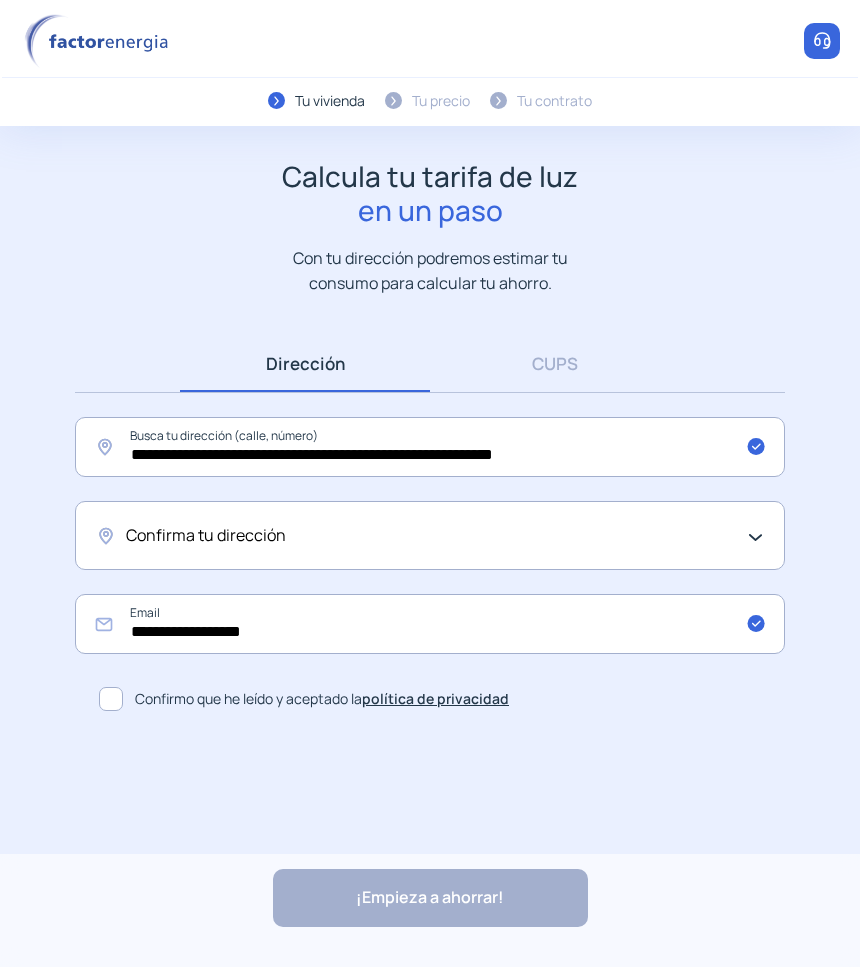 click on "Confirma tu dirección" 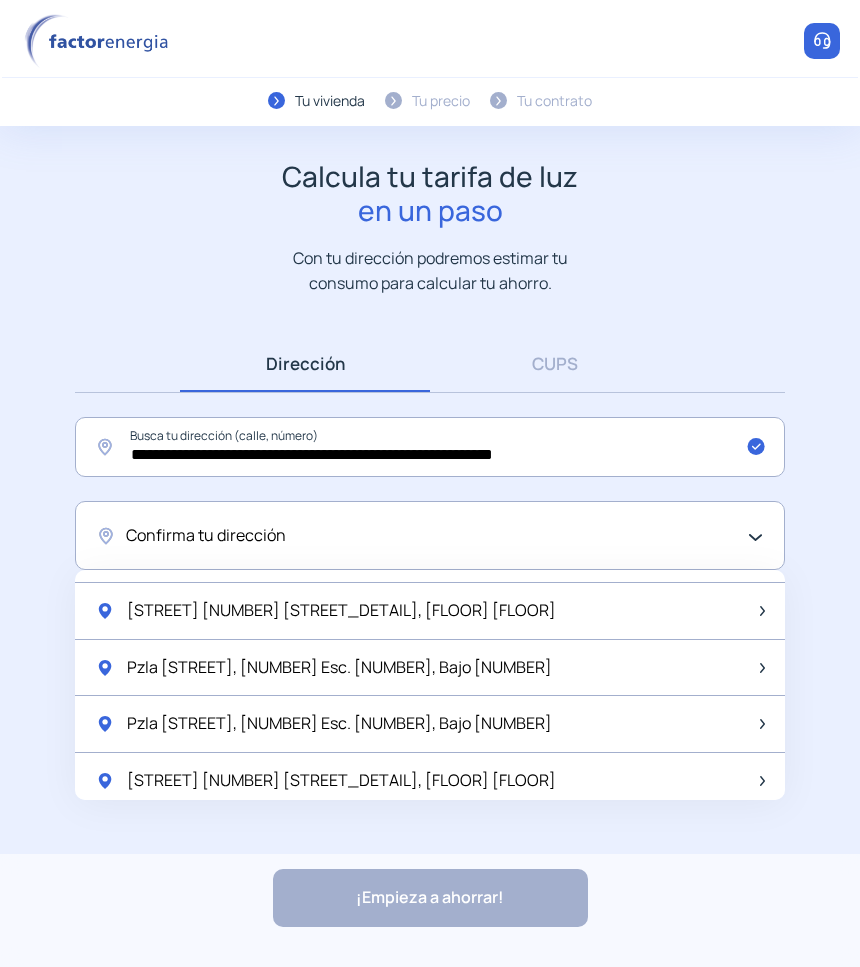 scroll, scrollTop: 500, scrollLeft: 0, axis: vertical 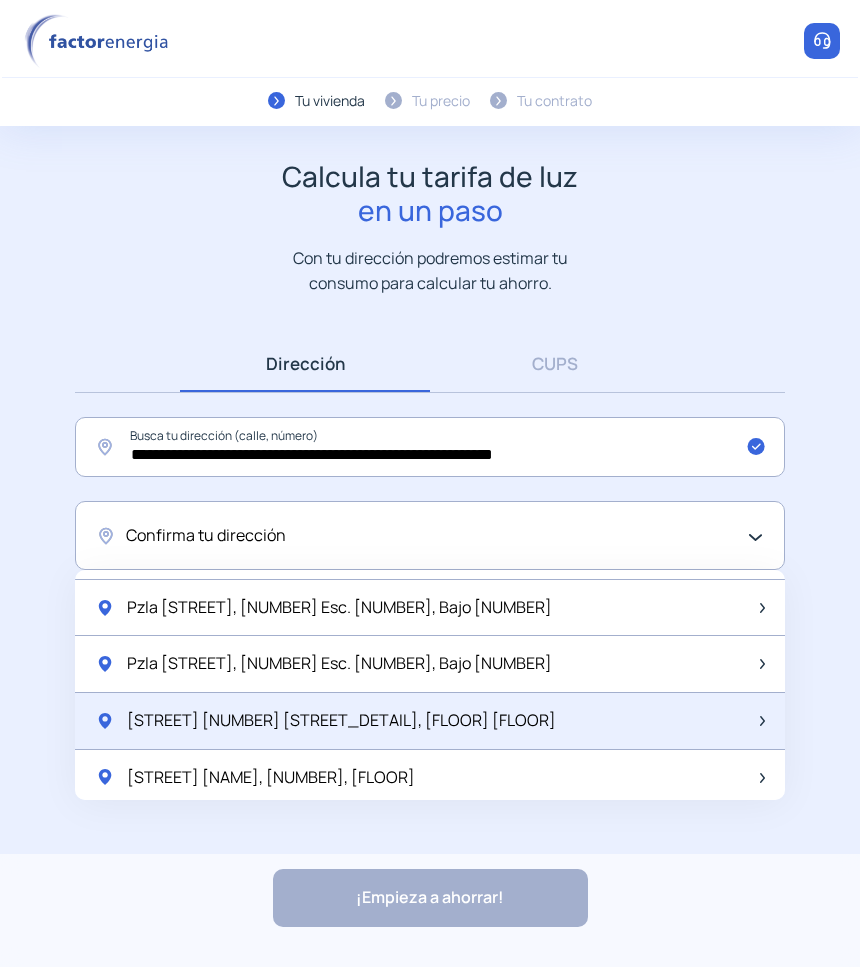 click on "[STREET] [NUMBER] [STREET_DETAIL], [FLOOR] [FLOOR]" 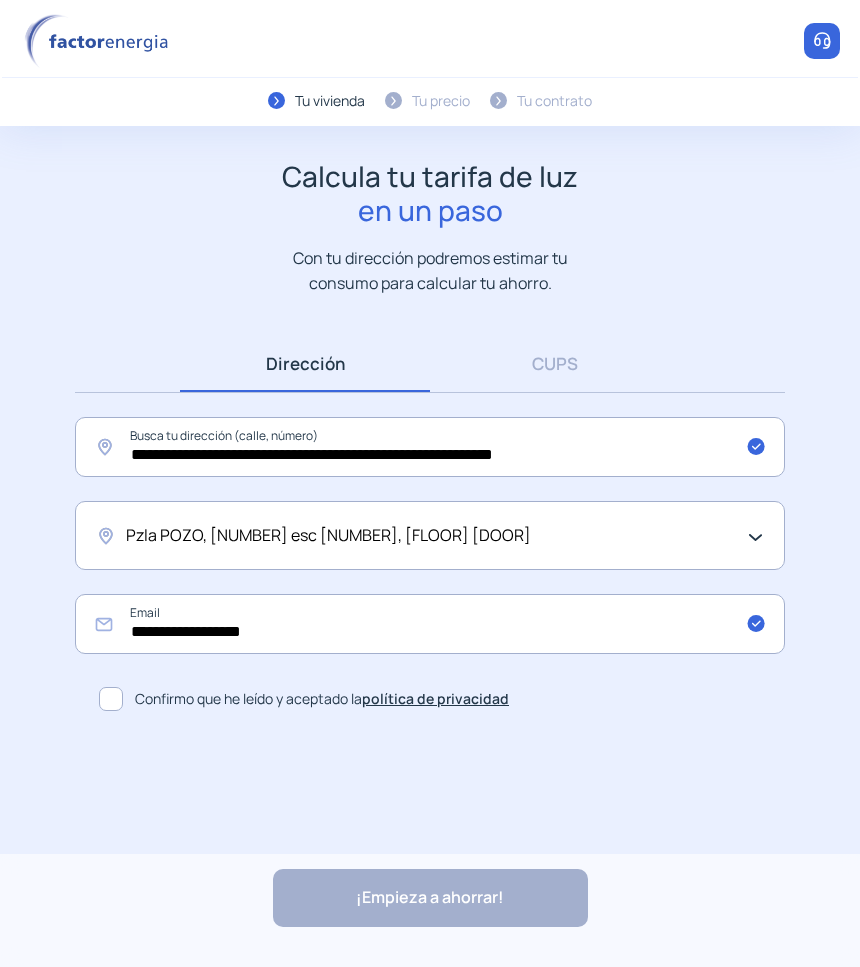click on "Confirmo que he leído y aceptado la  política de privacidad" 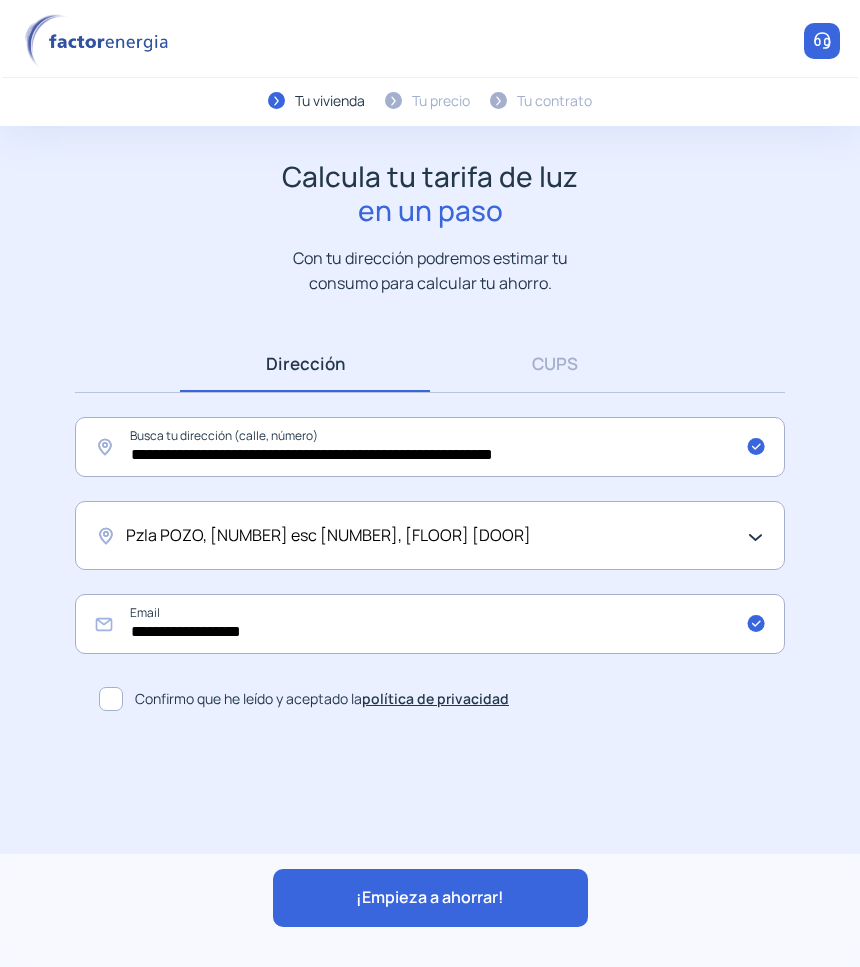 click on "¡Empieza a ahorrar!" 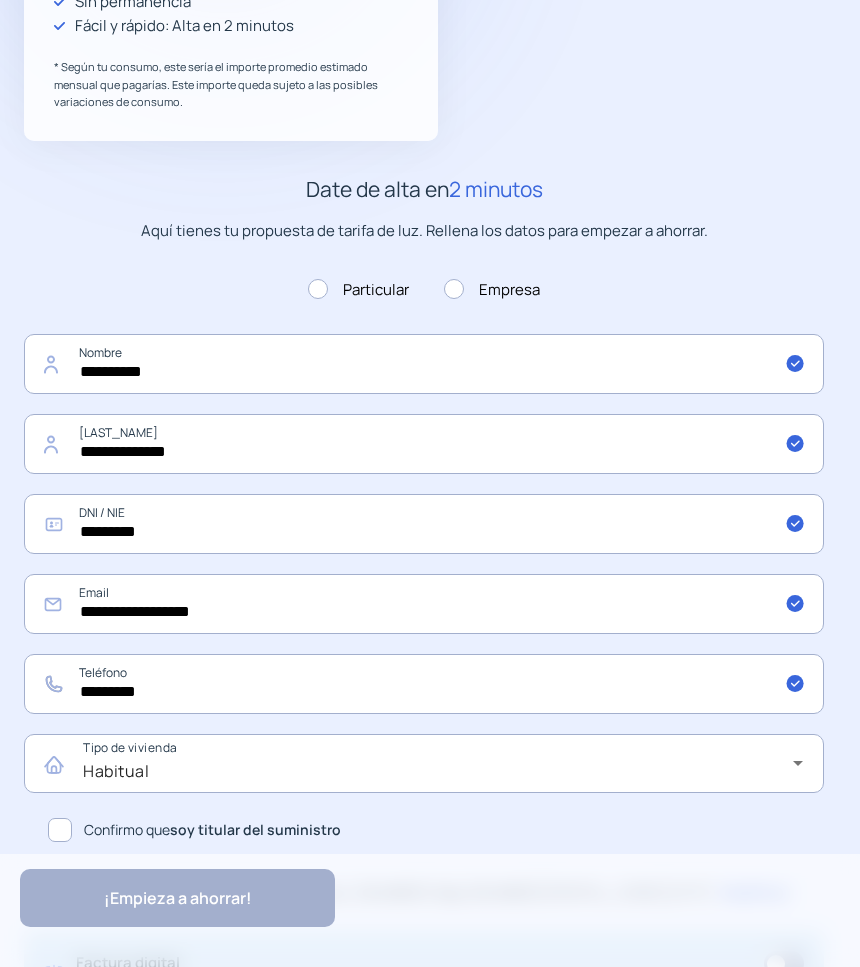 scroll, scrollTop: 125, scrollLeft: 0, axis: vertical 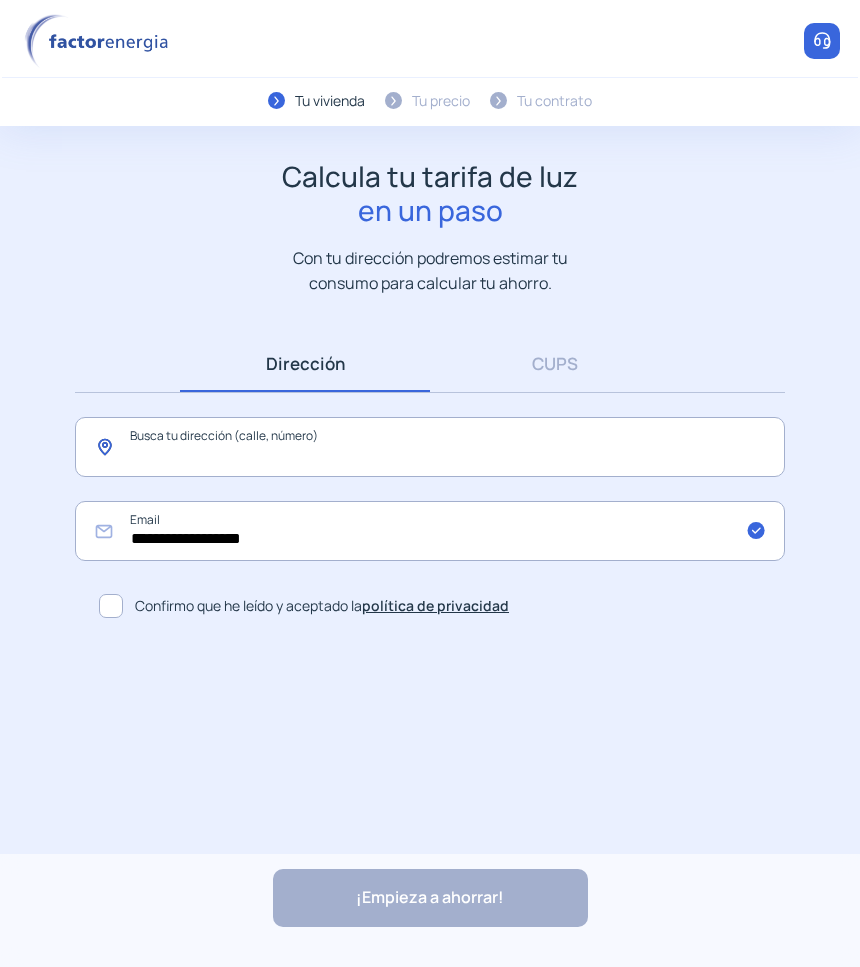 click 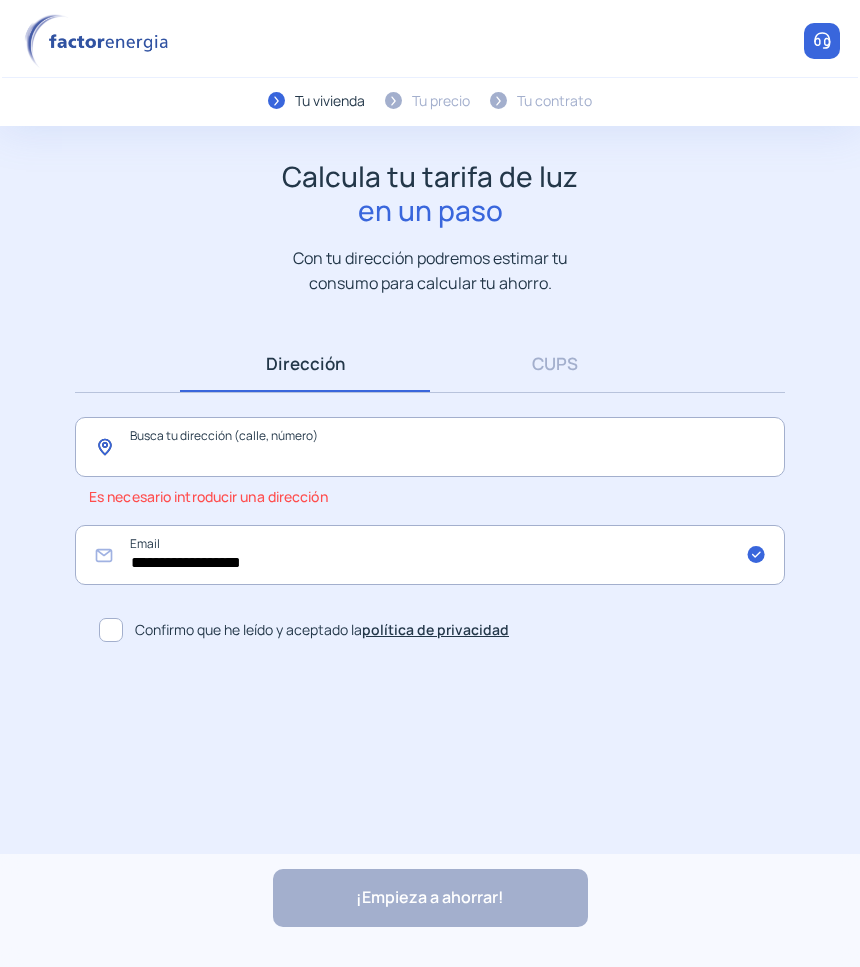 click 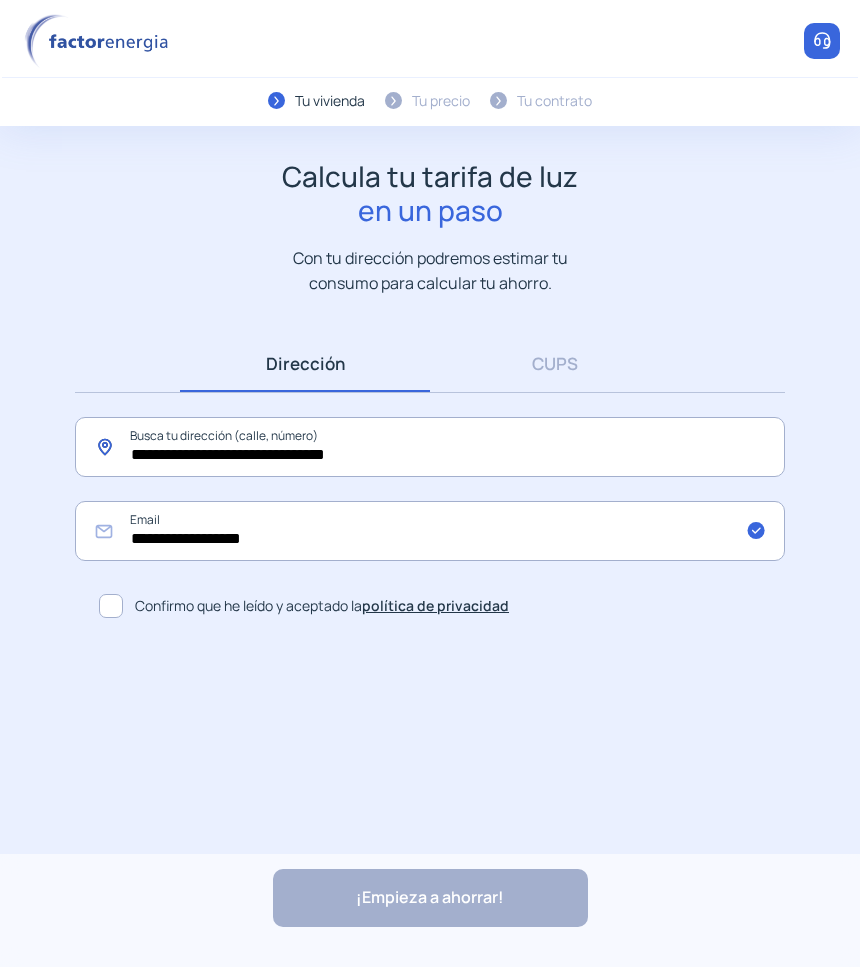click on "**********" 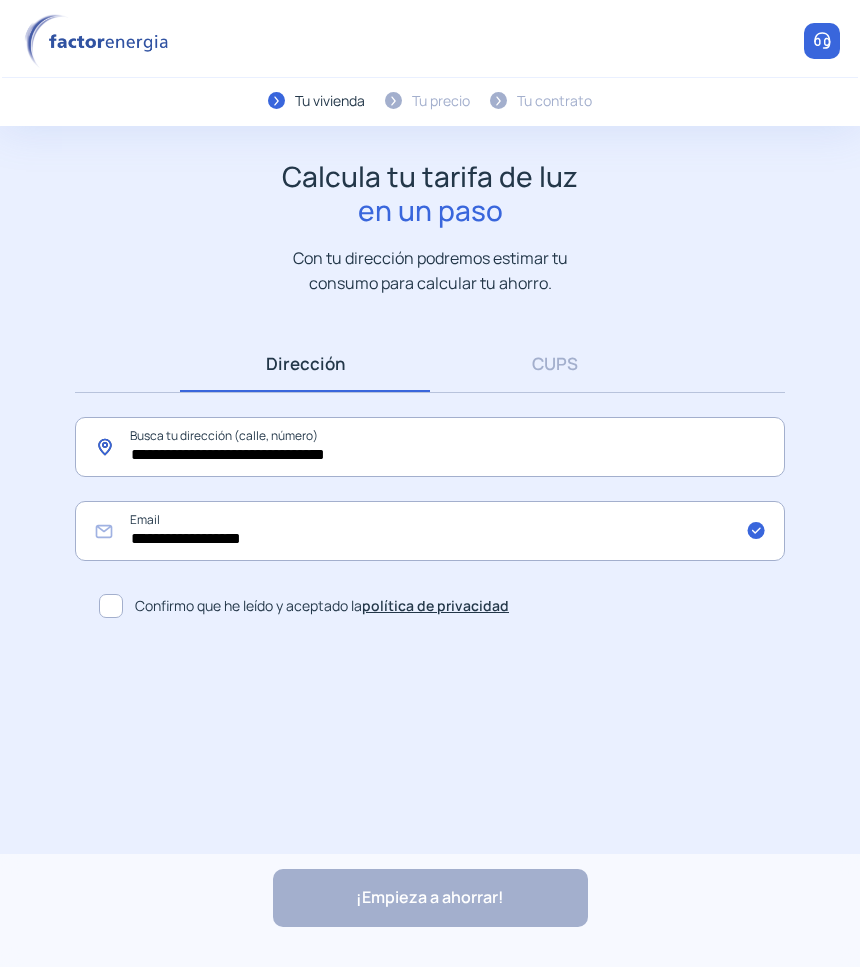 click on "**********" 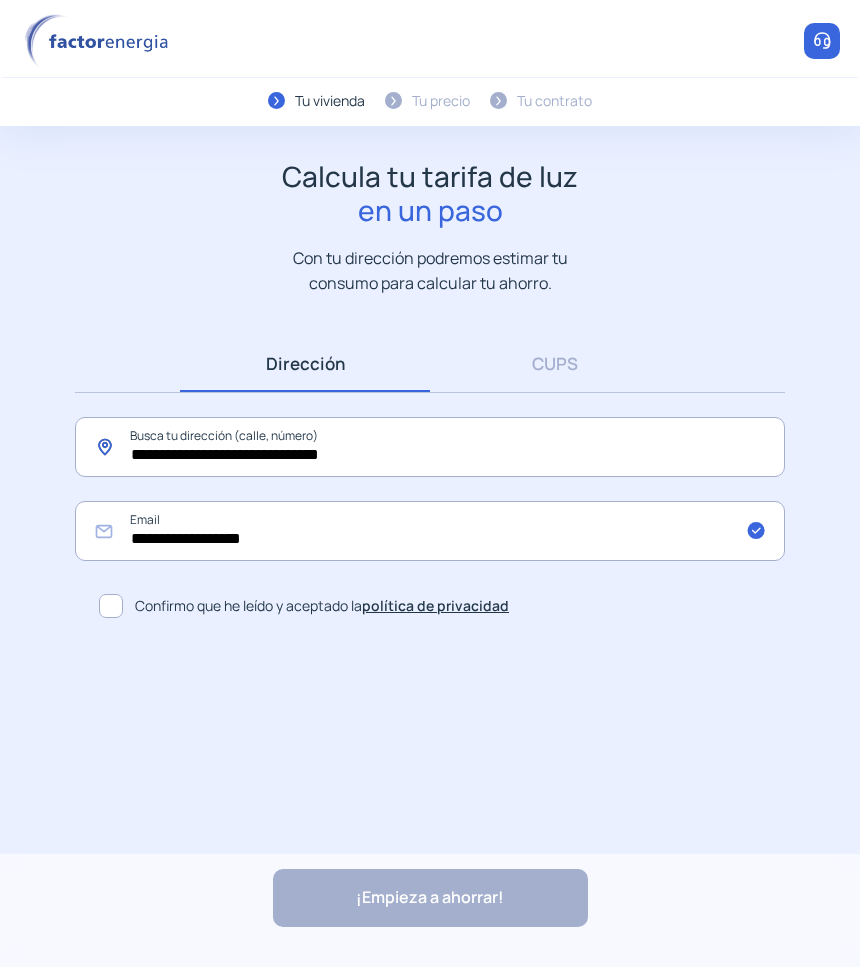 click on "**********" 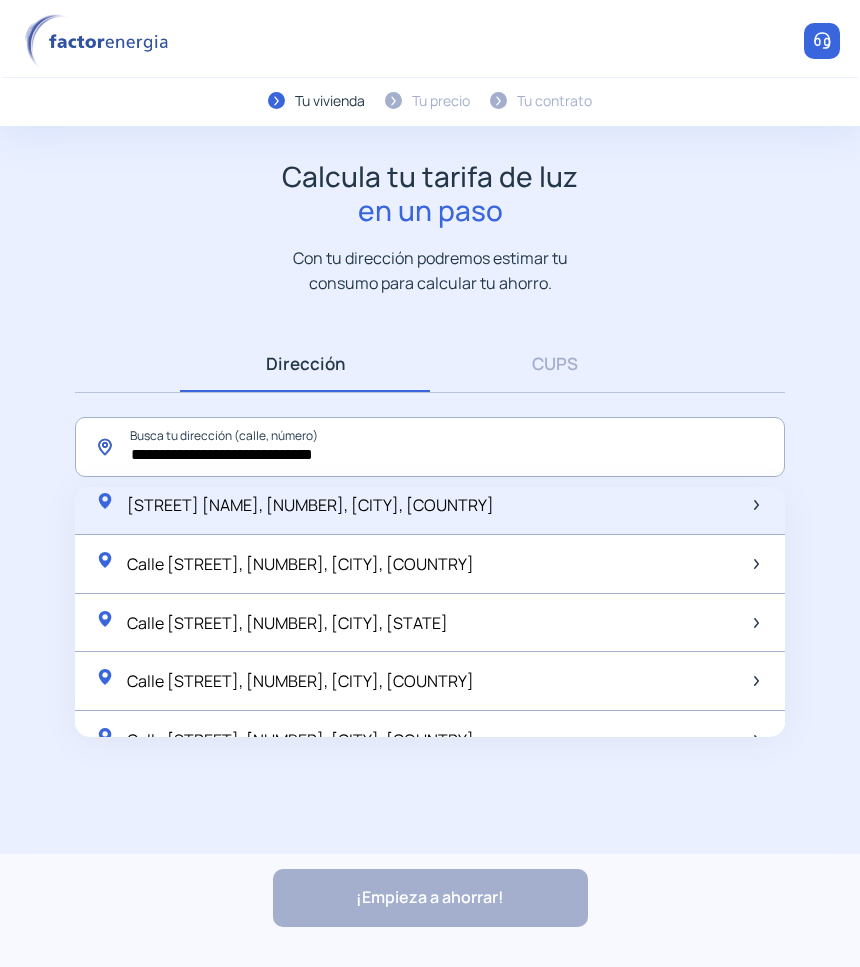 scroll, scrollTop: 0, scrollLeft: 0, axis: both 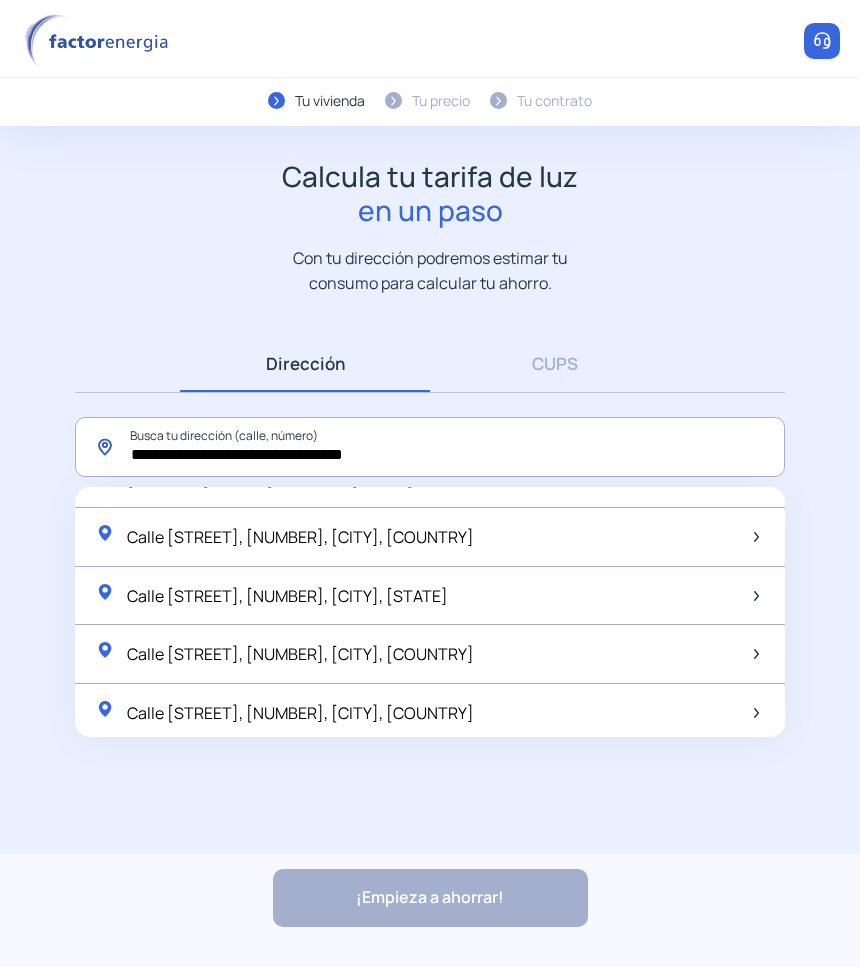 click on "**********" 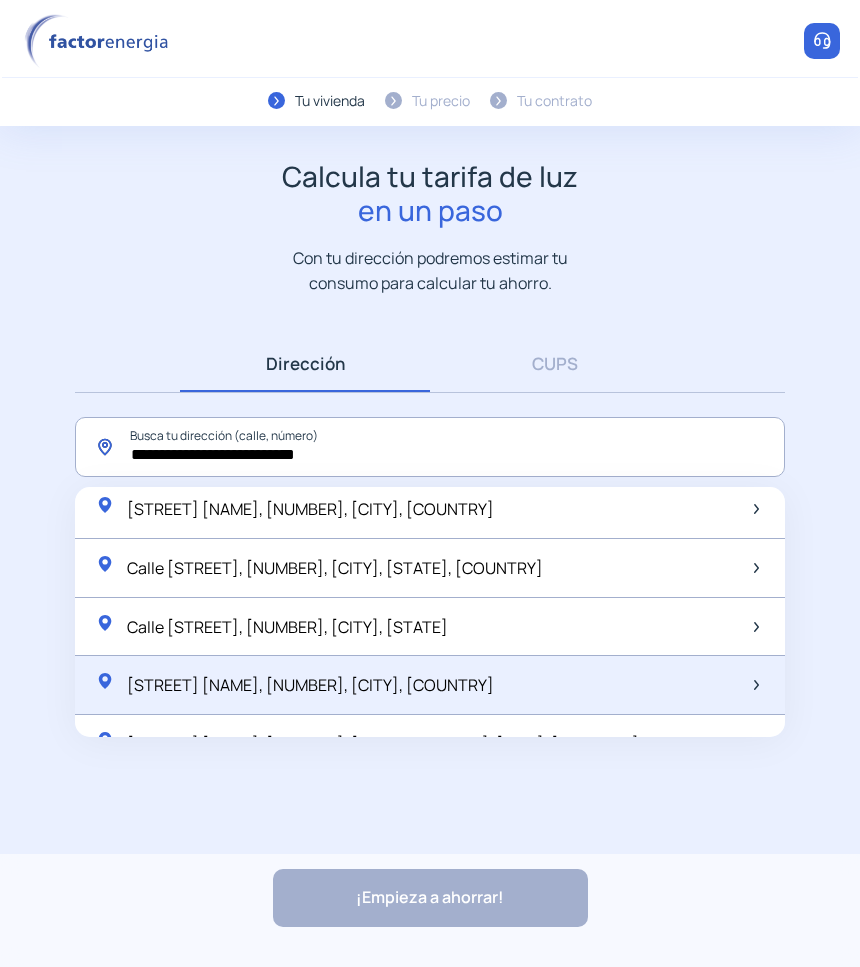 scroll, scrollTop: 0, scrollLeft: 0, axis: both 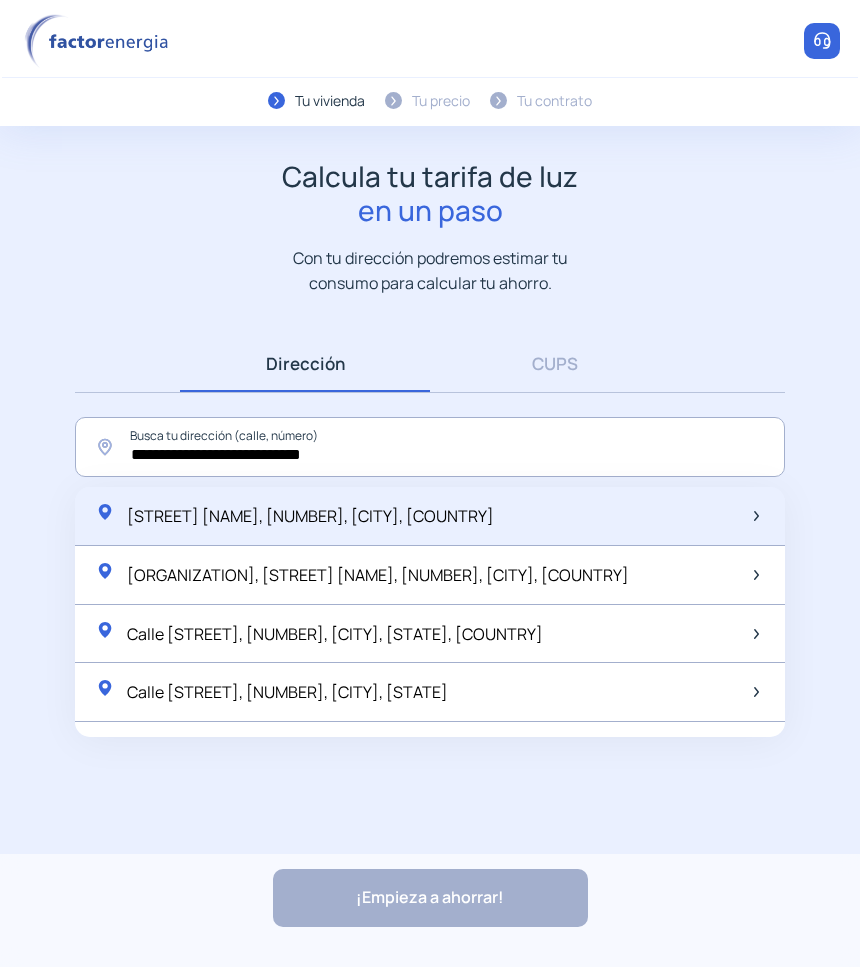 click on "[STREET] [NAME], [NUMBER], [CITY], [COUNTRY]" 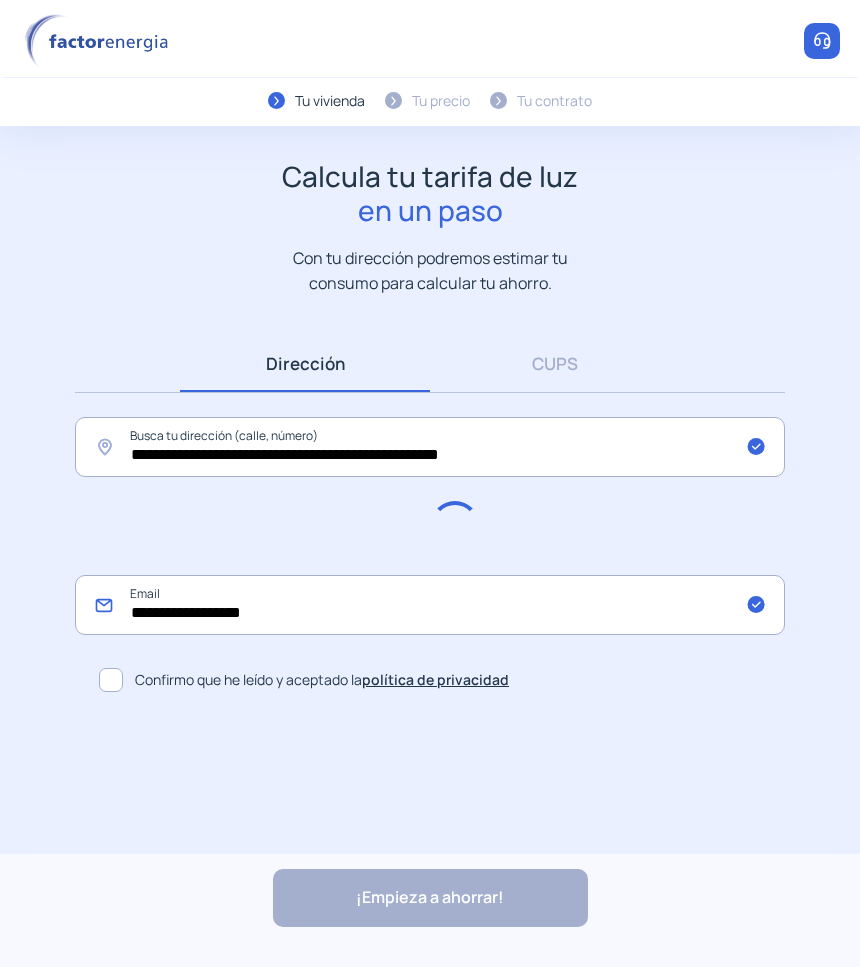 click on "**********" 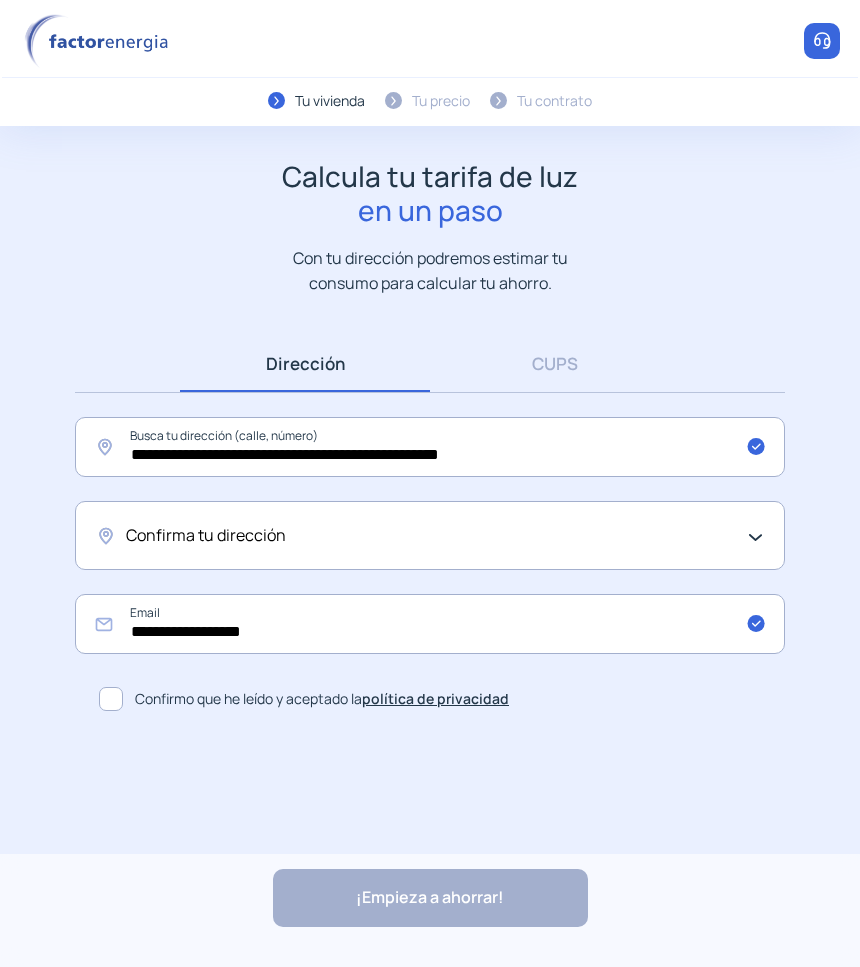 click on "Confirma tu dirección" 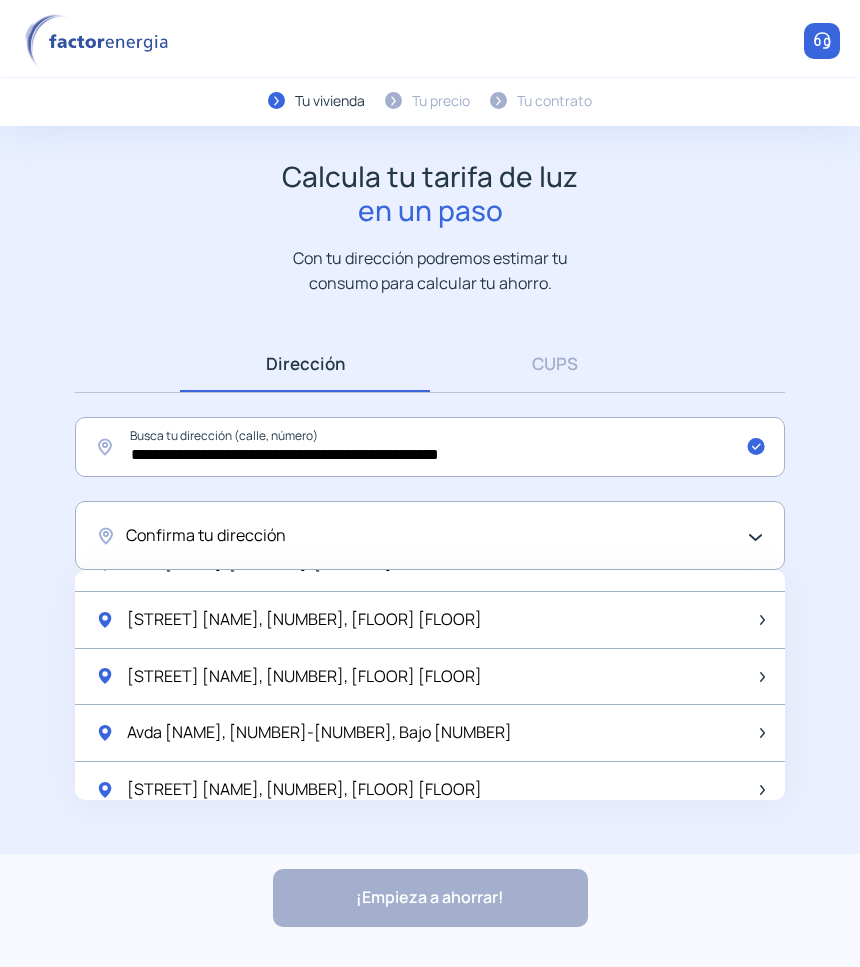 scroll, scrollTop: 1792, scrollLeft: 0, axis: vertical 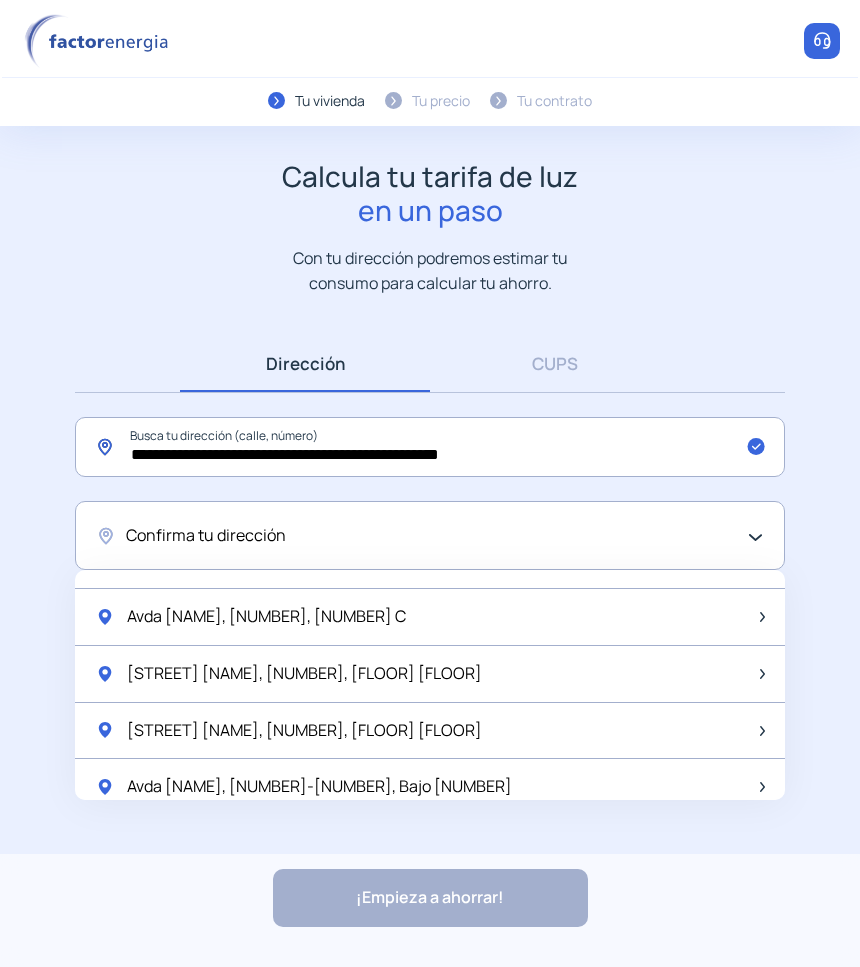 click on "**********" 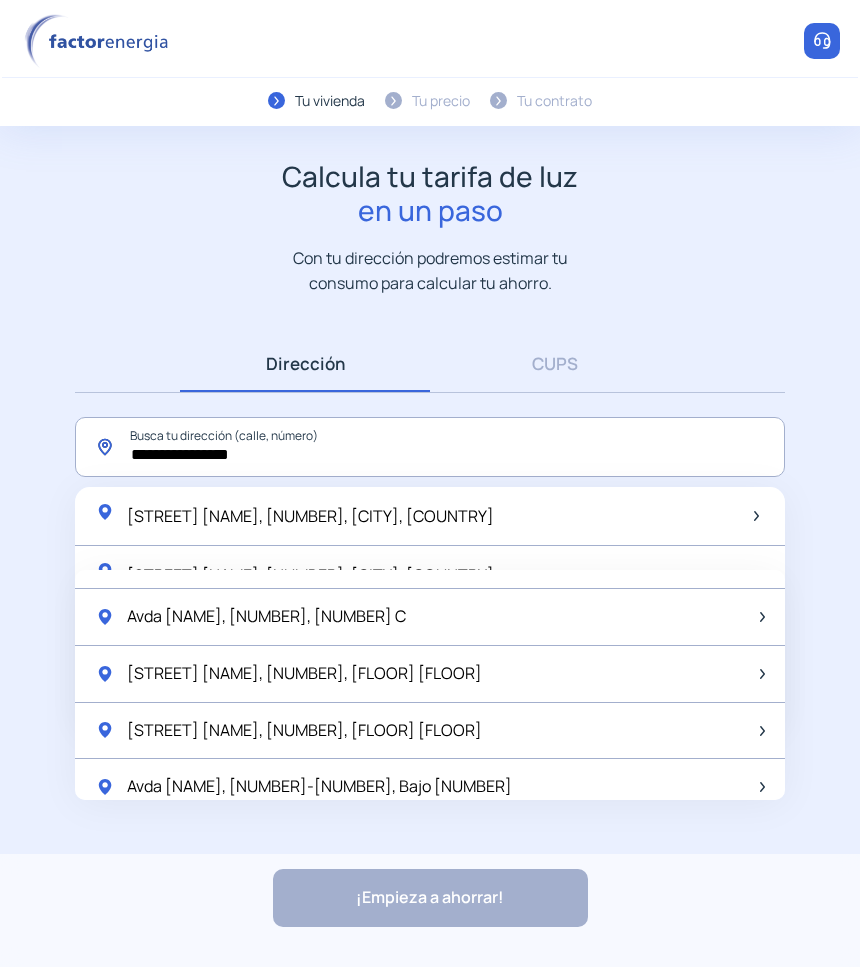 drag, startPoint x: 290, startPoint y: 435, endPoint x: 285, endPoint y: 448, distance: 13.928389 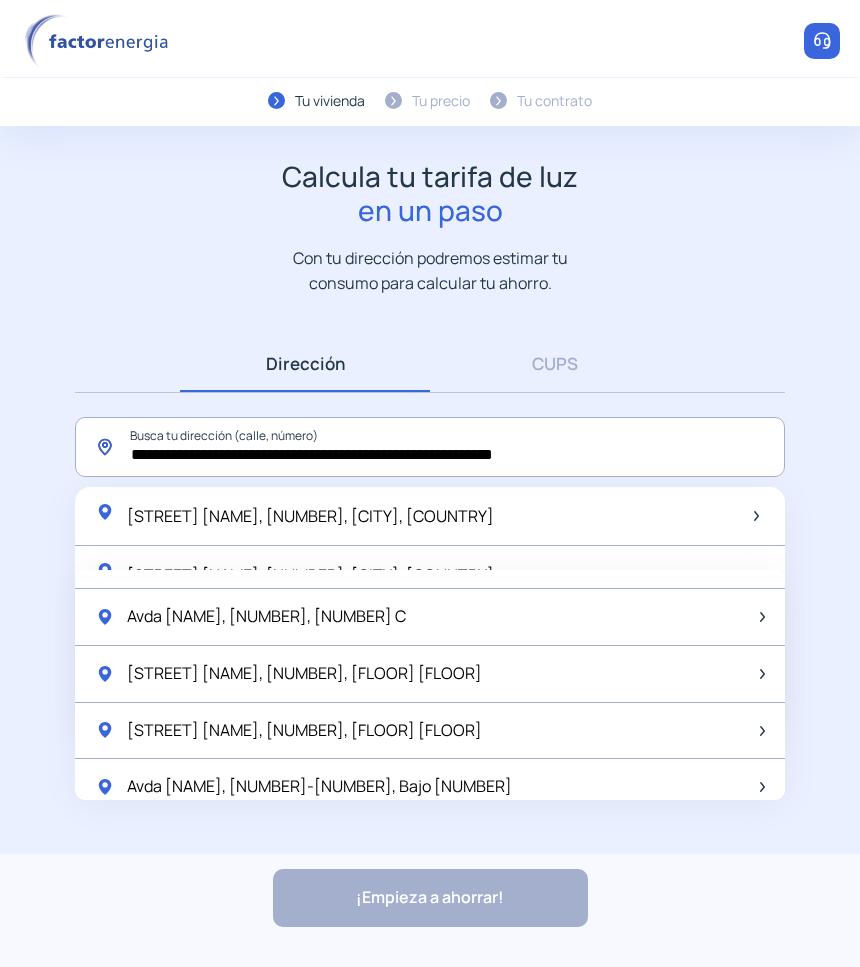 click on "**********" 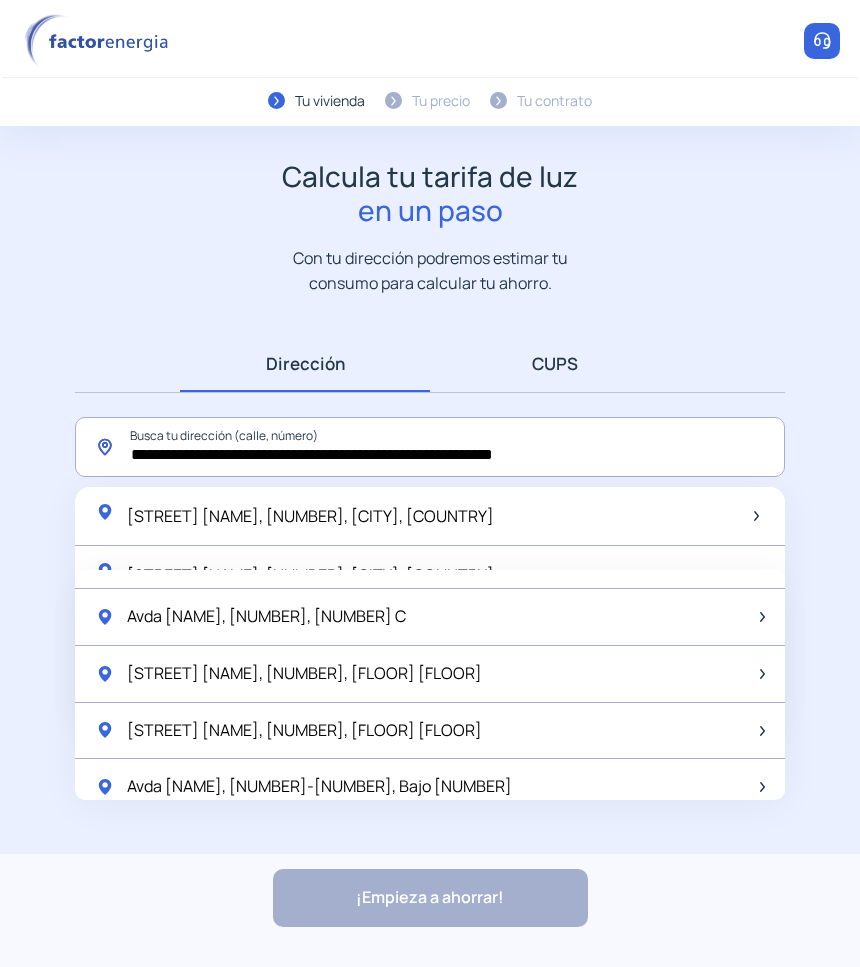 type on "**********" 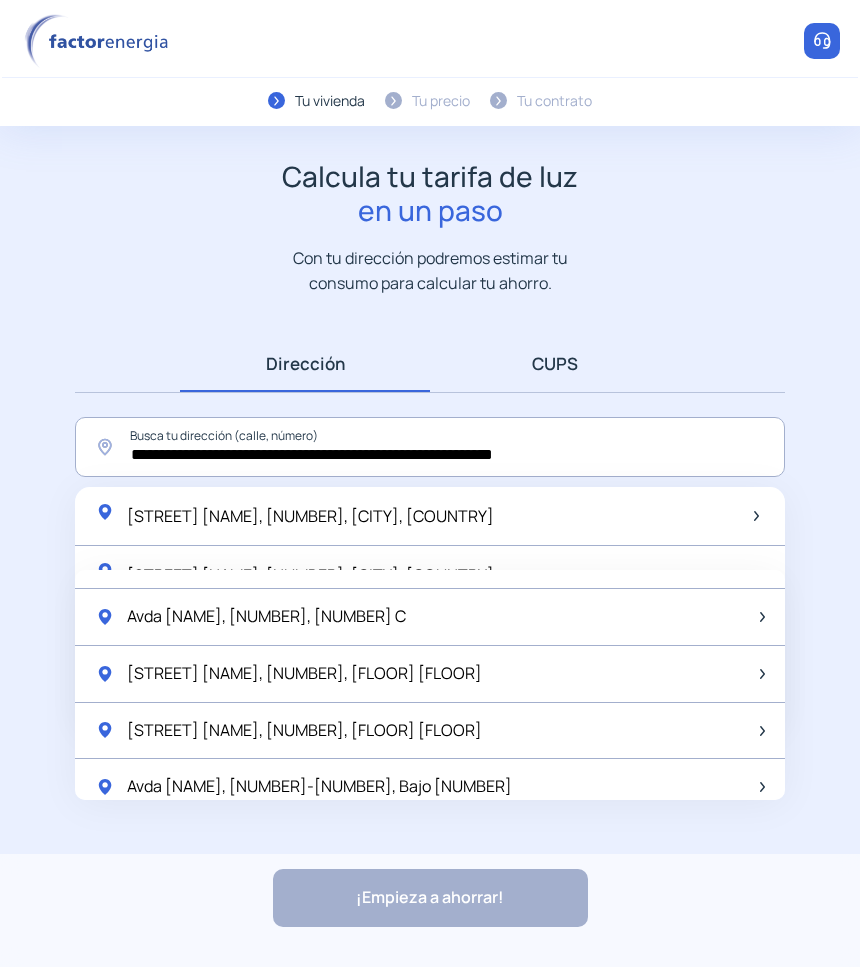 click on "CUPS" at bounding box center [555, 363] 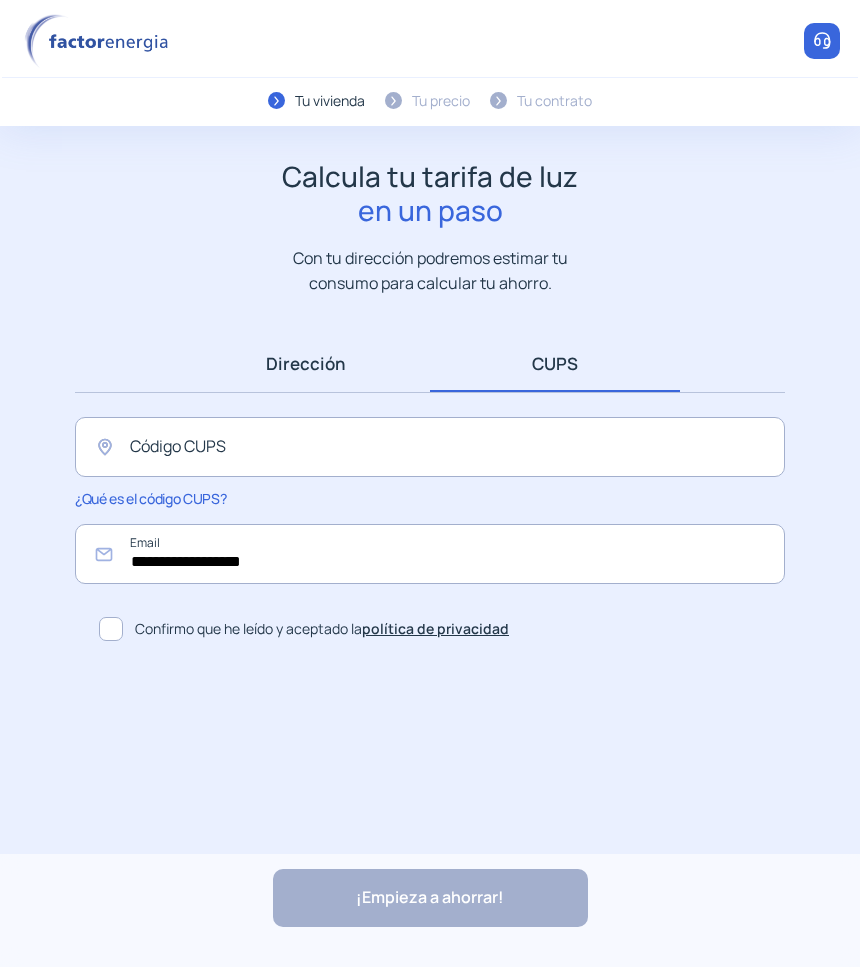 drag, startPoint x: 376, startPoint y: 365, endPoint x: 356, endPoint y: 372, distance: 21.189621 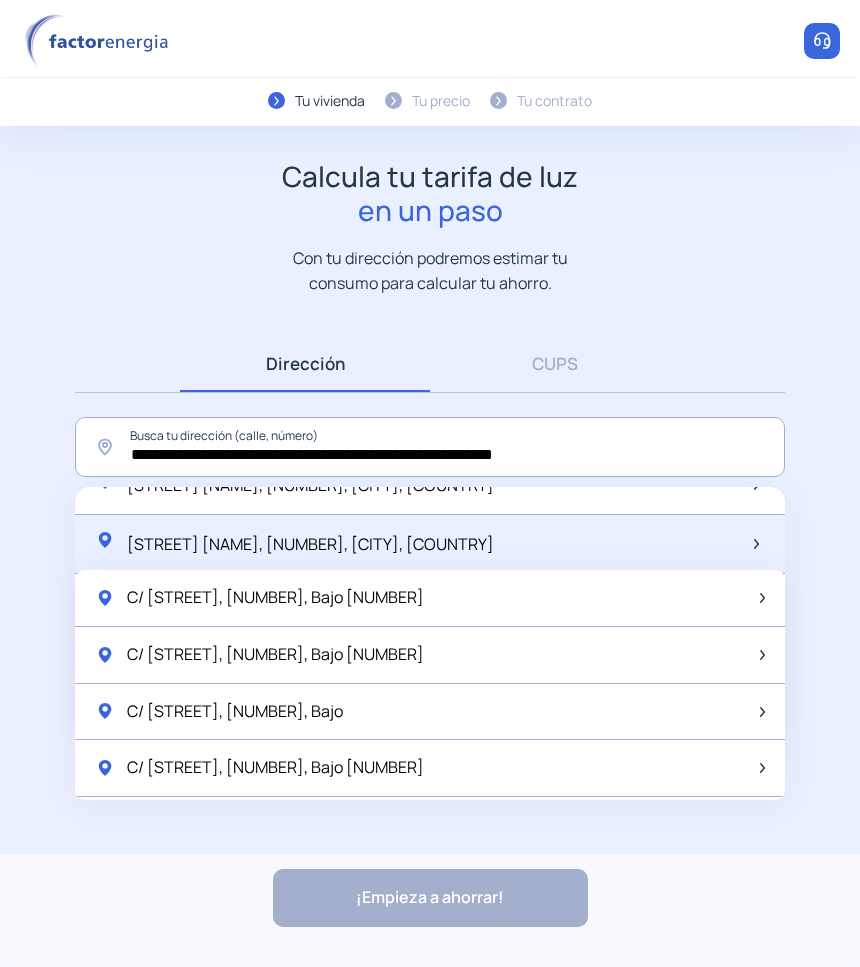 scroll, scrollTop: 38, scrollLeft: 0, axis: vertical 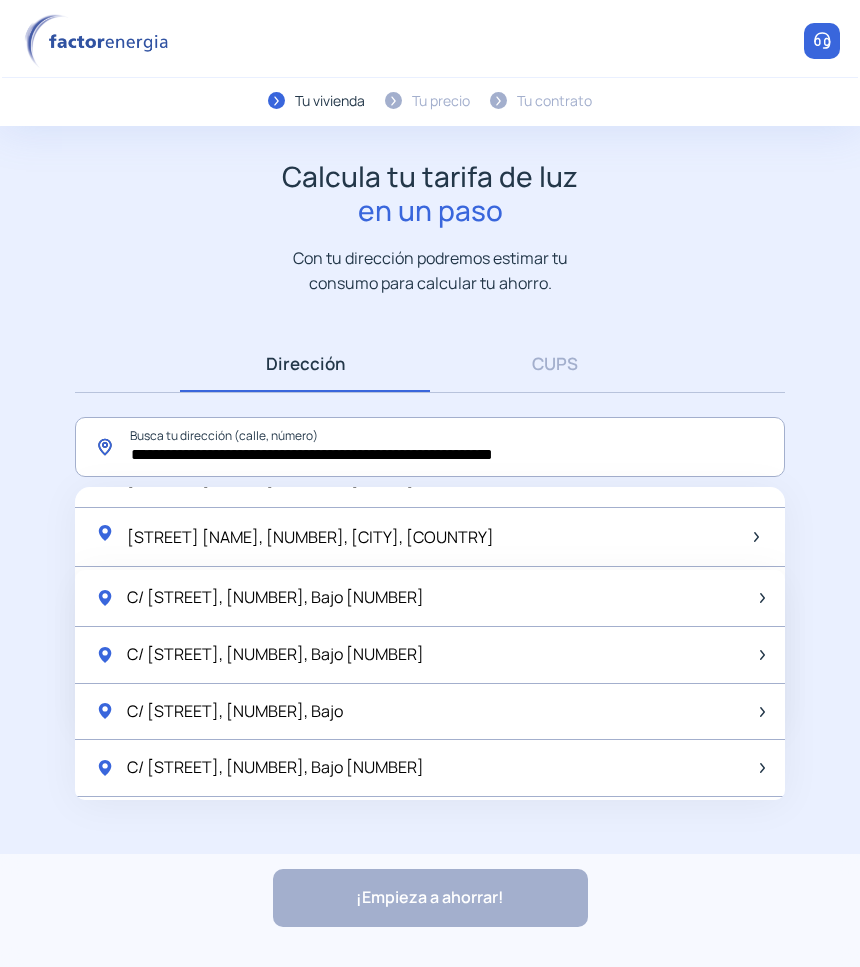 click on "**********" 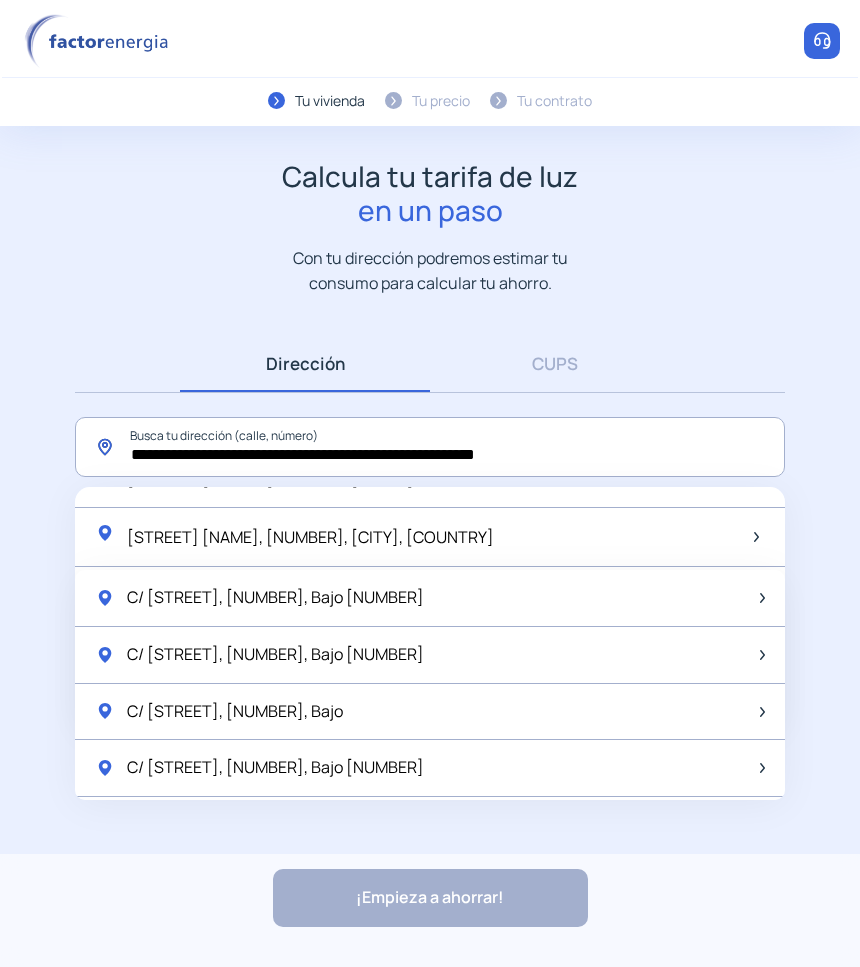 click on "**********" 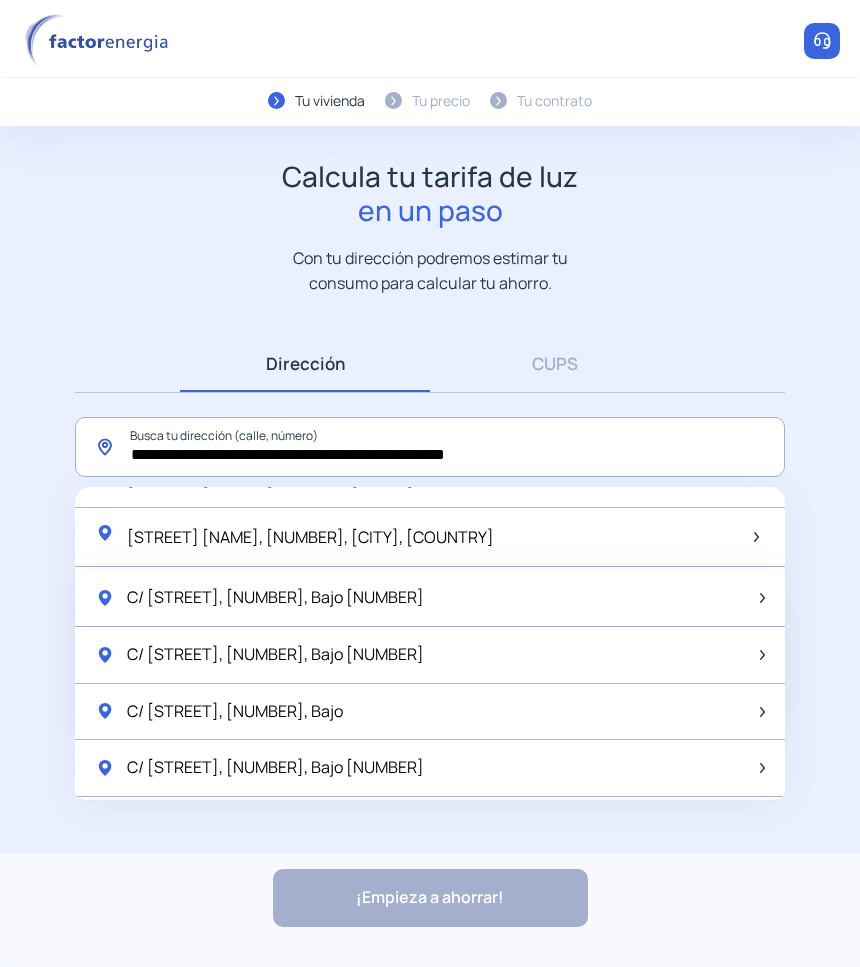 drag, startPoint x: 370, startPoint y: 448, endPoint x: 322, endPoint y: 447, distance: 48.010414 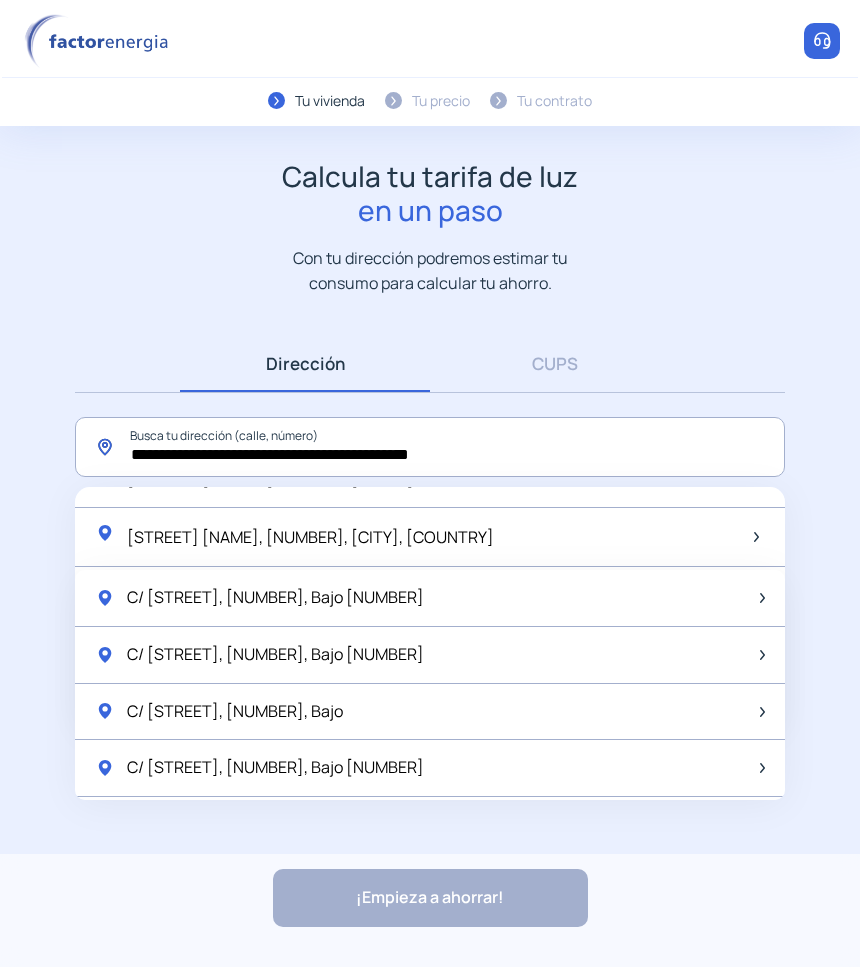 click on "**********" 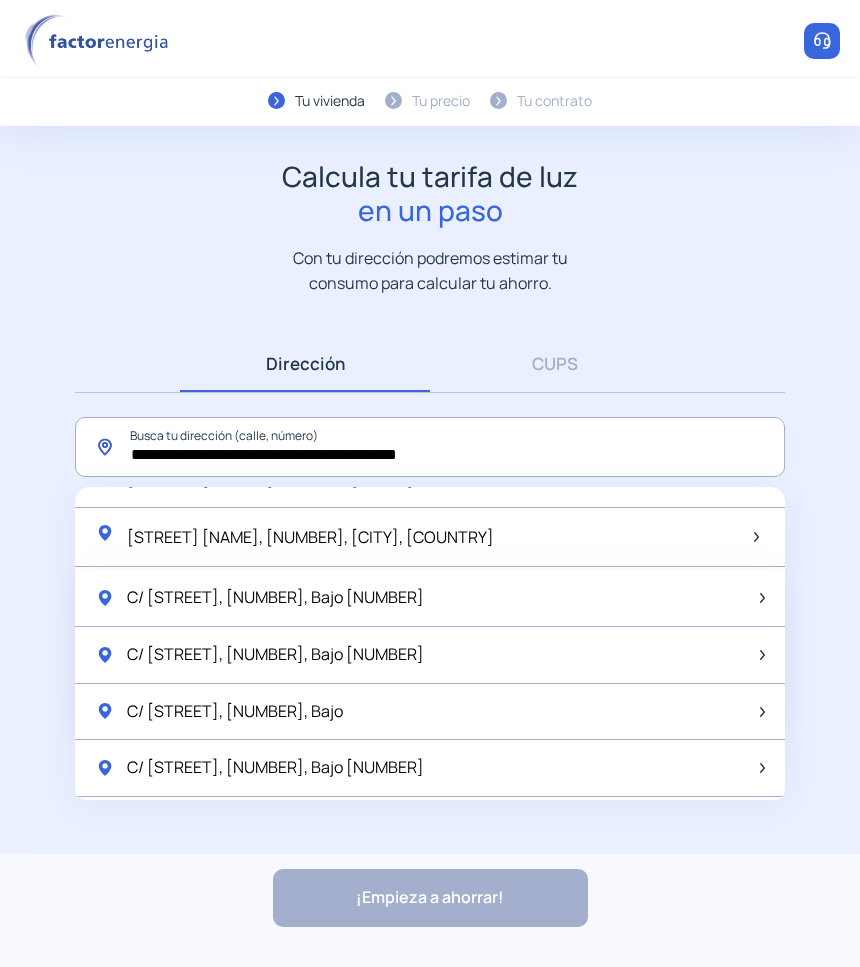 type on "**********" 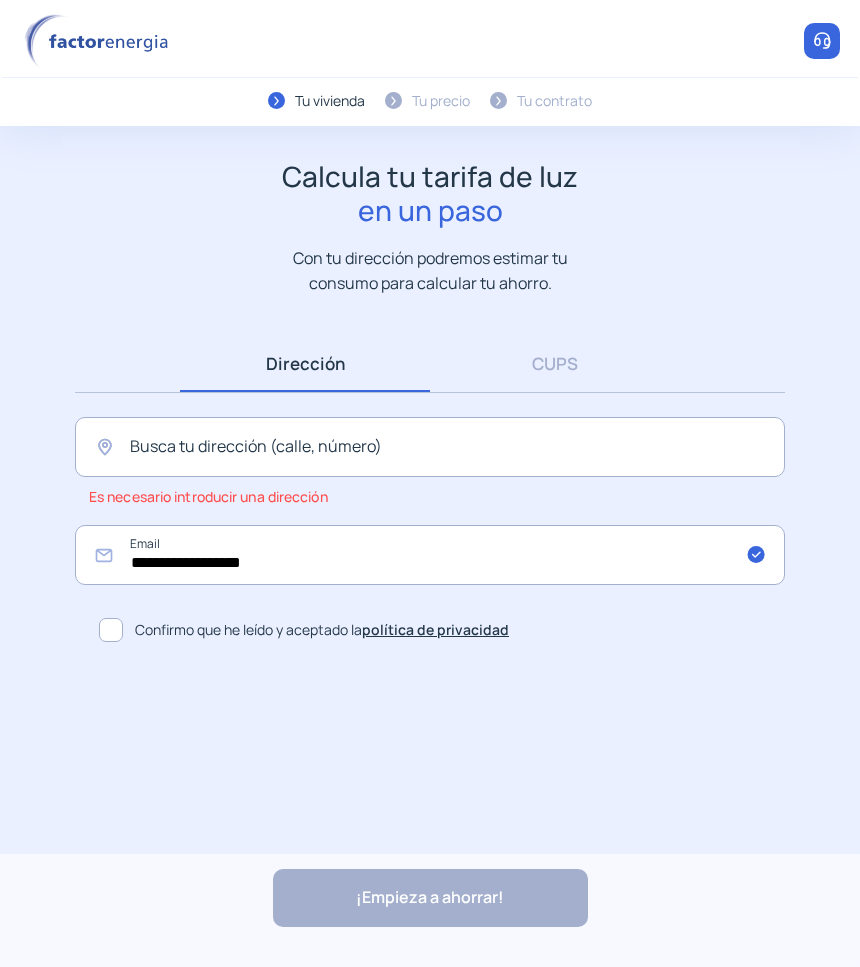 click on "Dirección" at bounding box center (305, 363) 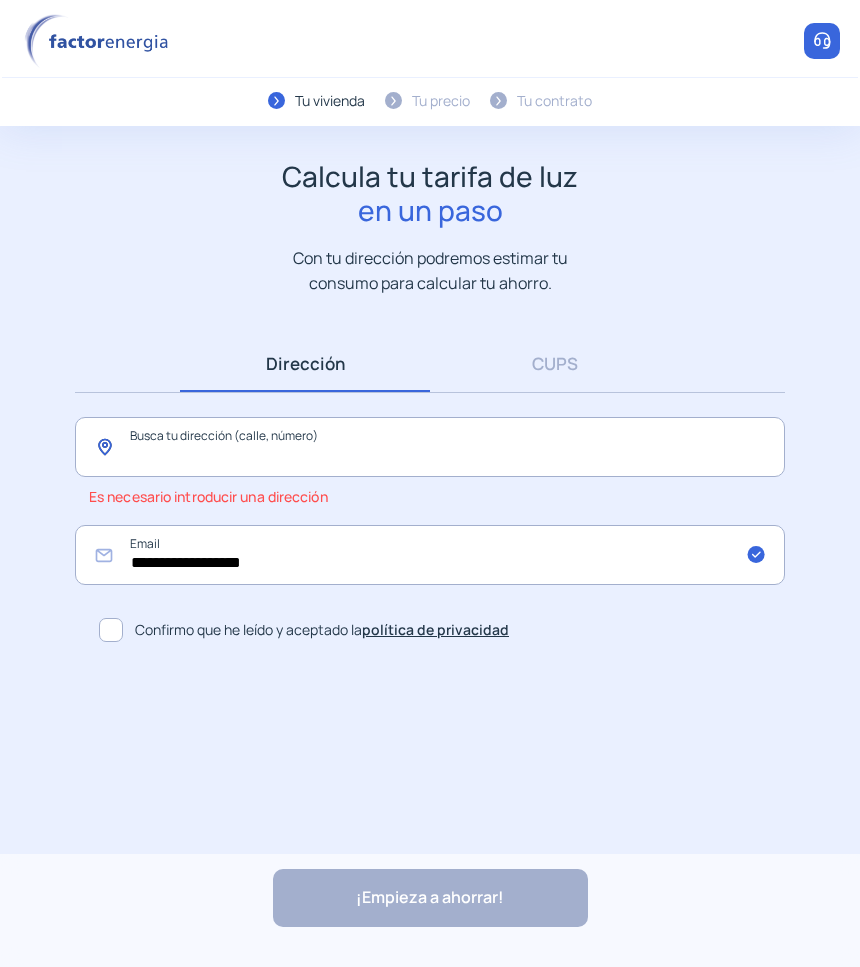 click 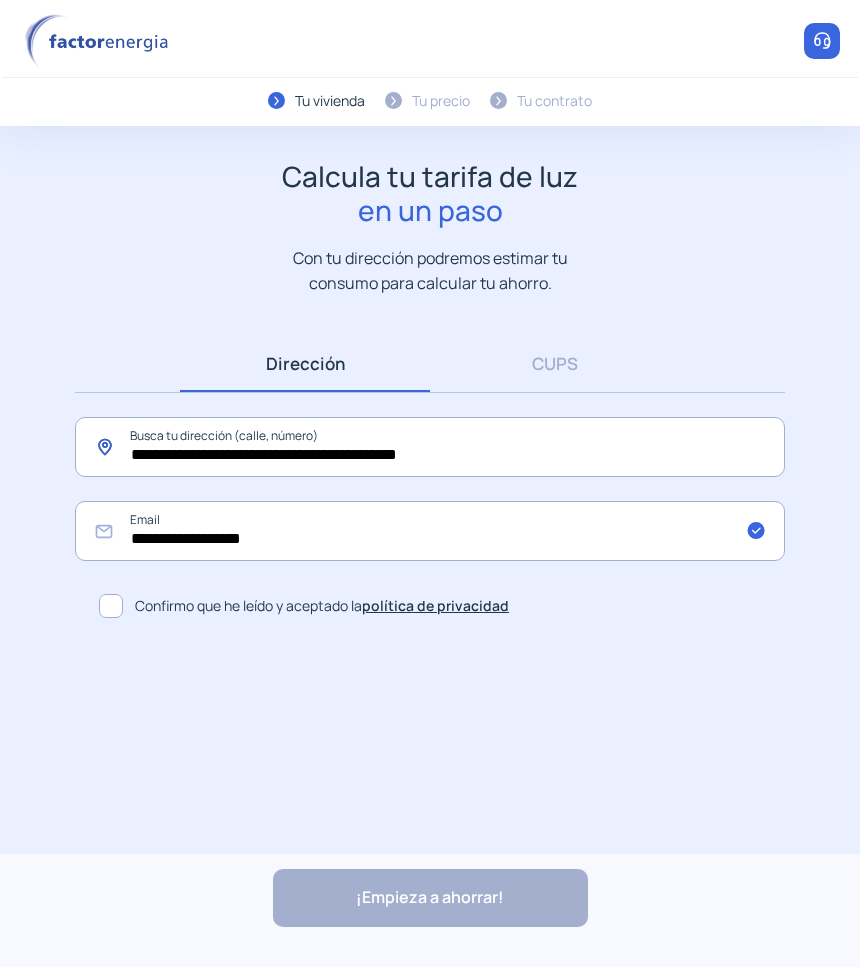 type on "**********" 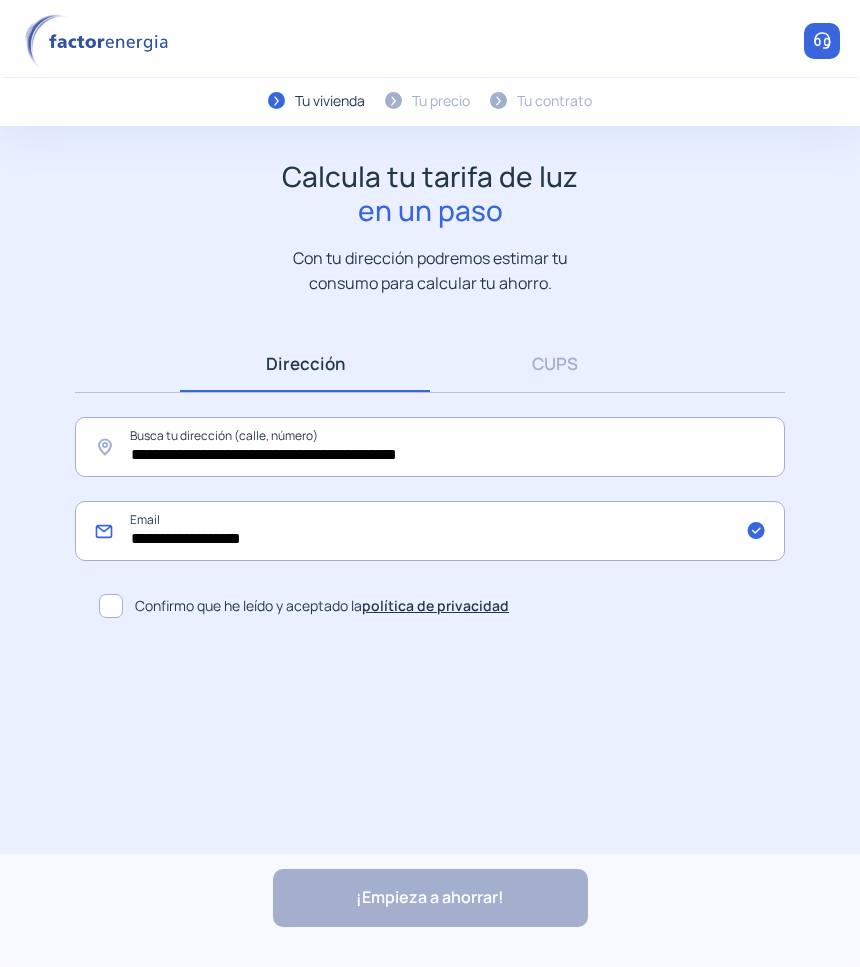 click on "**********" 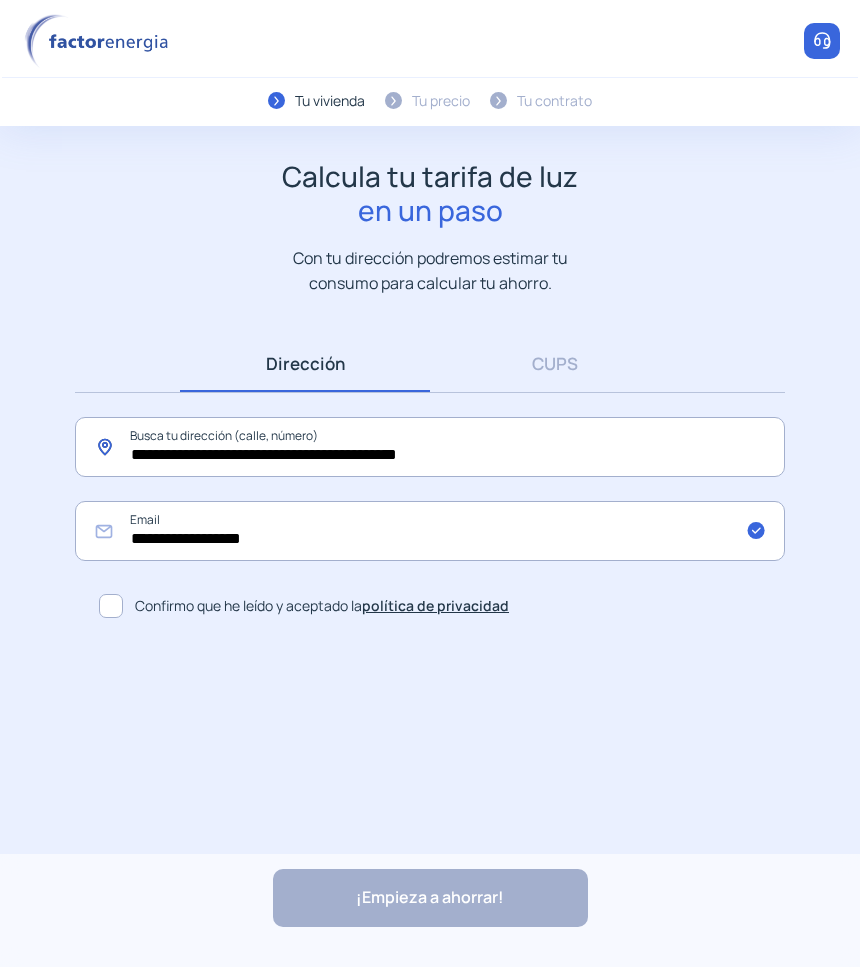 click on "**********" 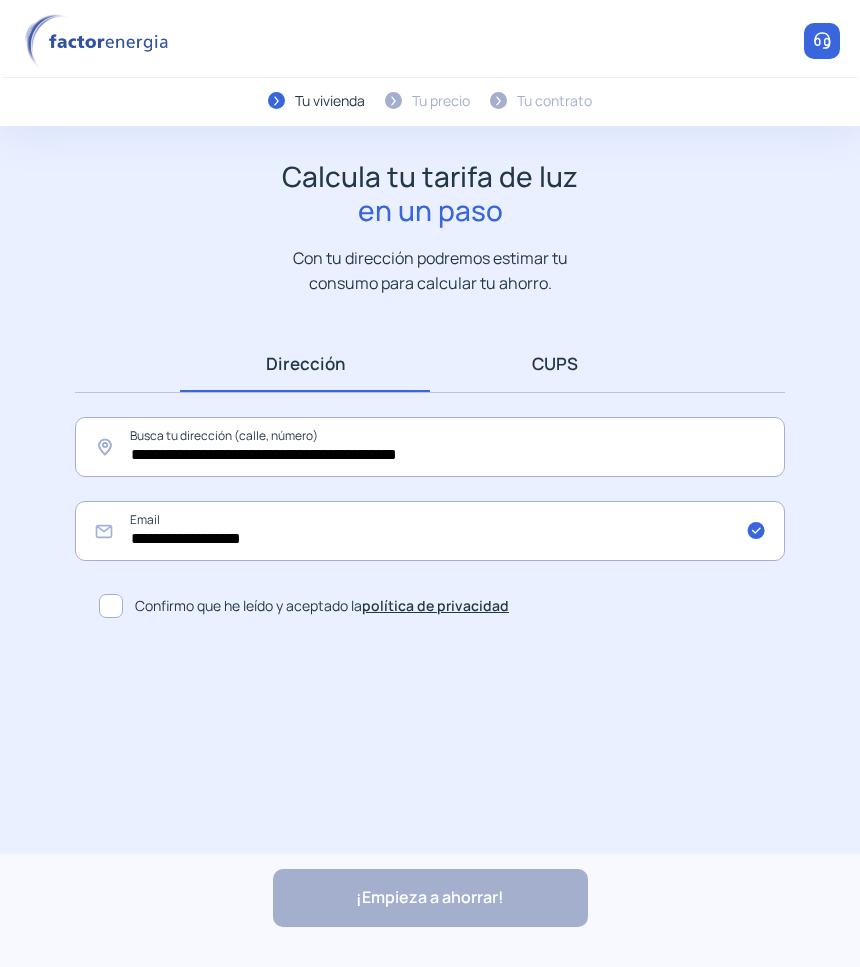 drag, startPoint x: 558, startPoint y: 358, endPoint x: 546, endPoint y: 361, distance: 12.369317 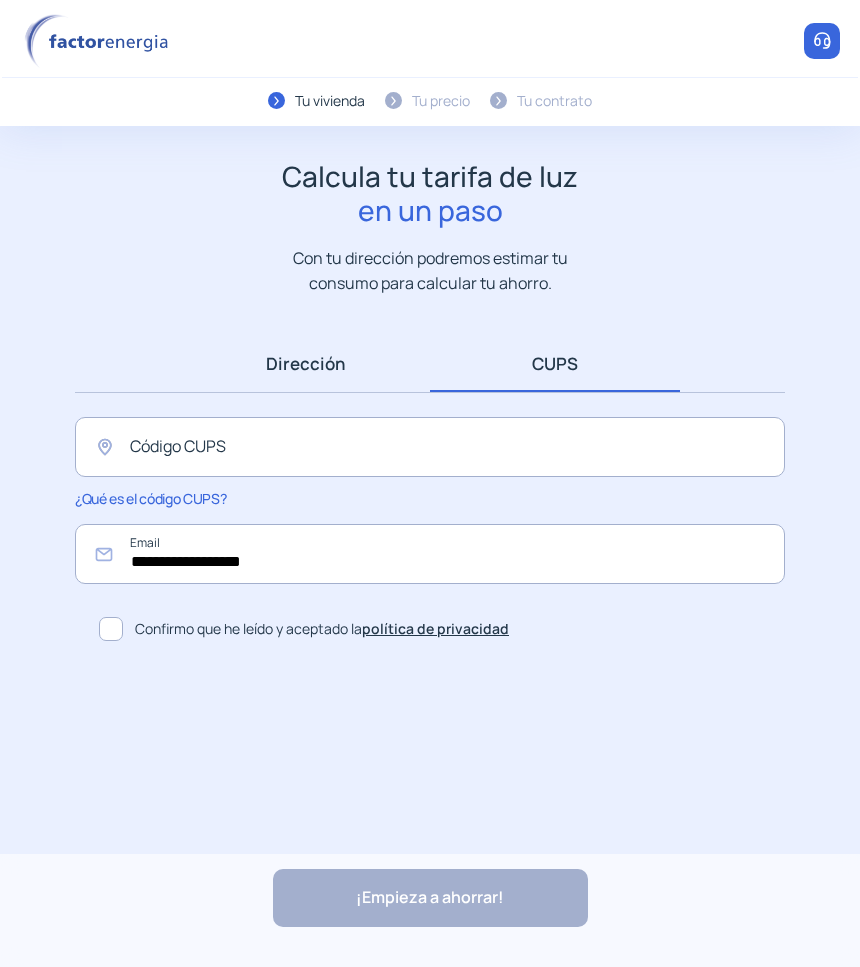 drag, startPoint x: 546, startPoint y: 361, endPoint x: 310, endPoint y: 382, distance: 236.93248 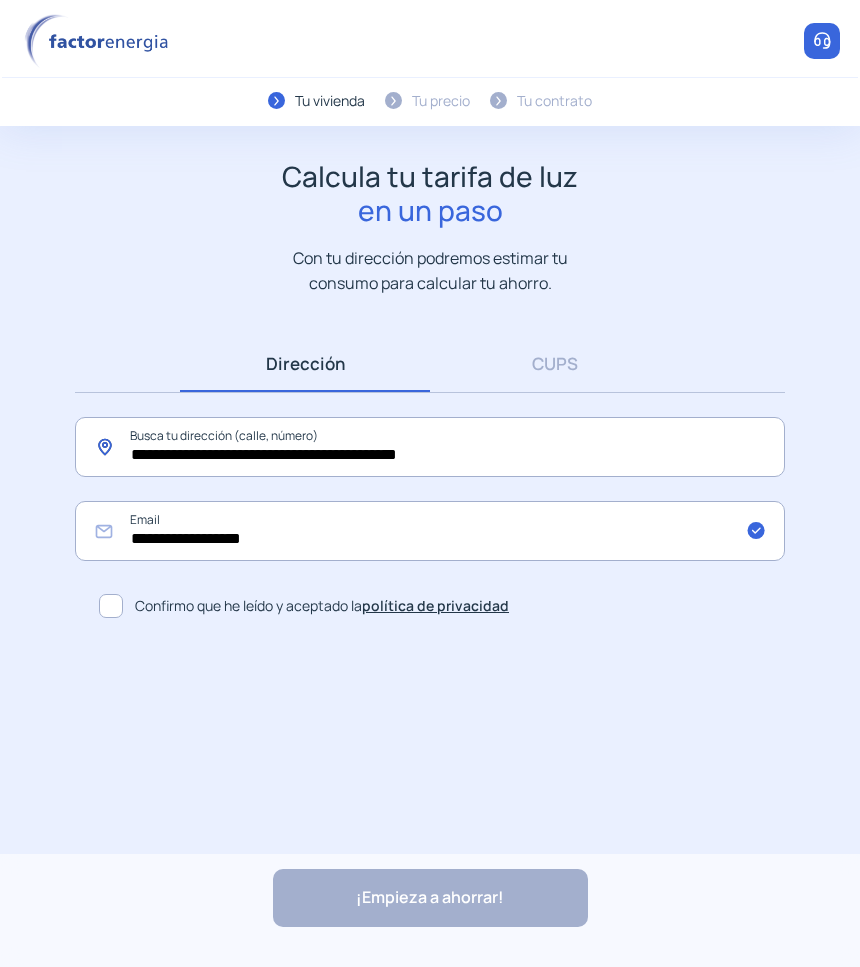 click on "**********" 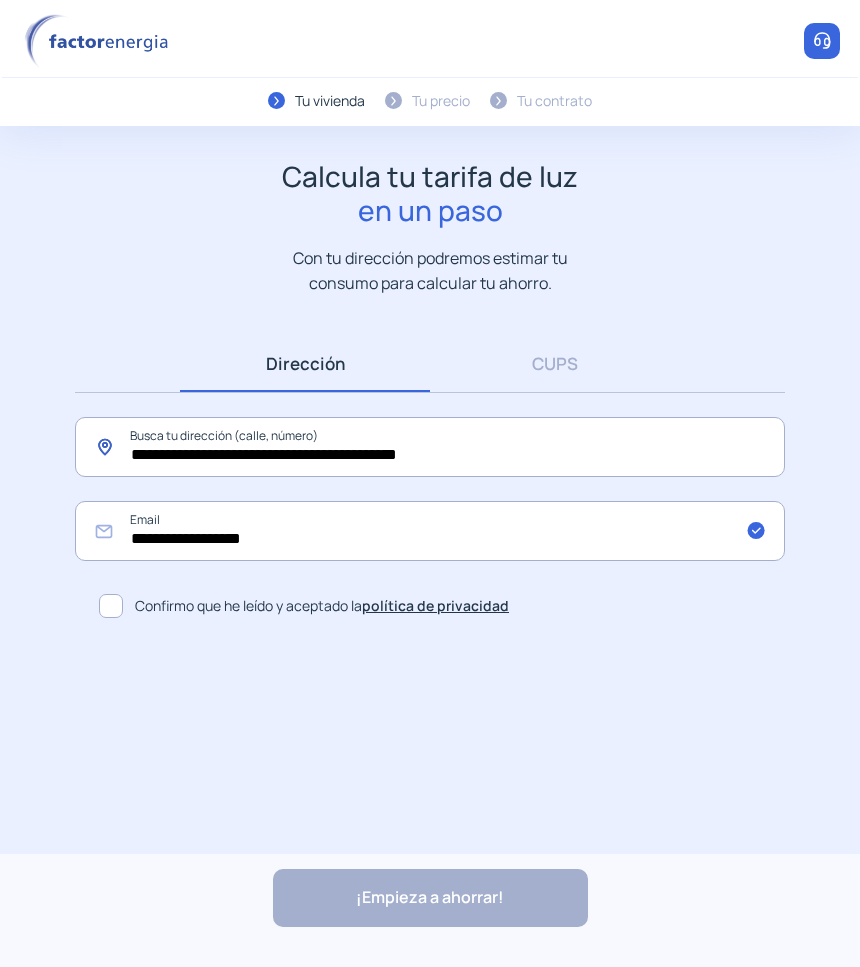 click on "**********" 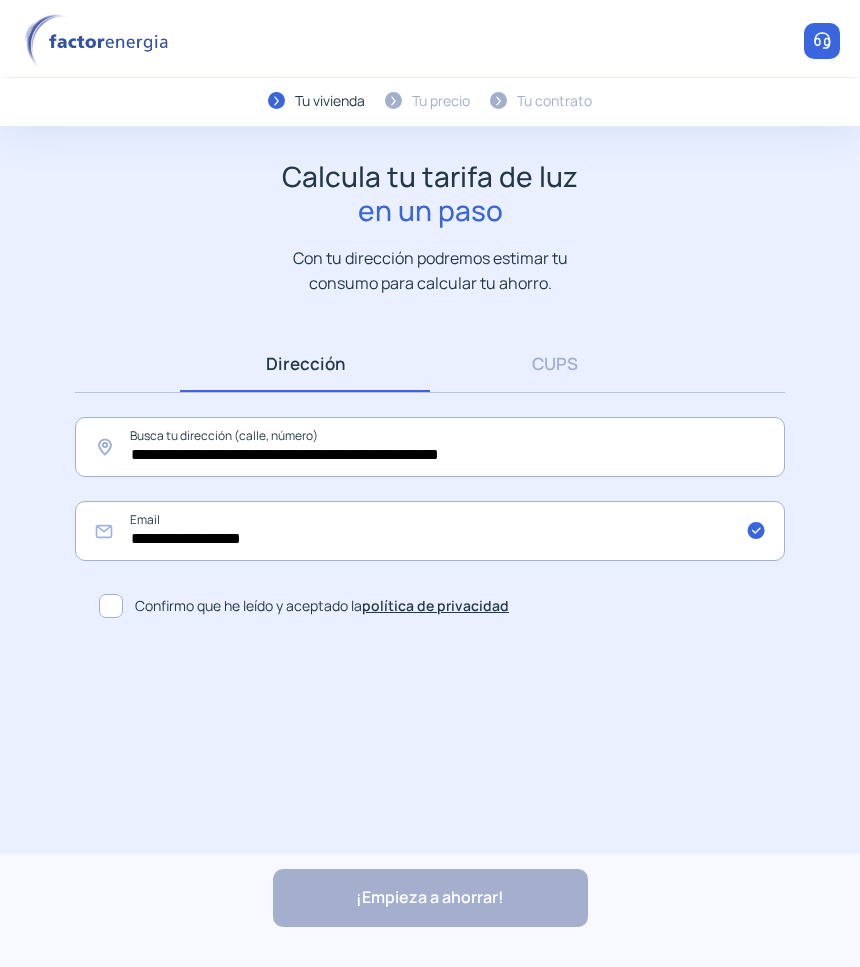 click on "**********" 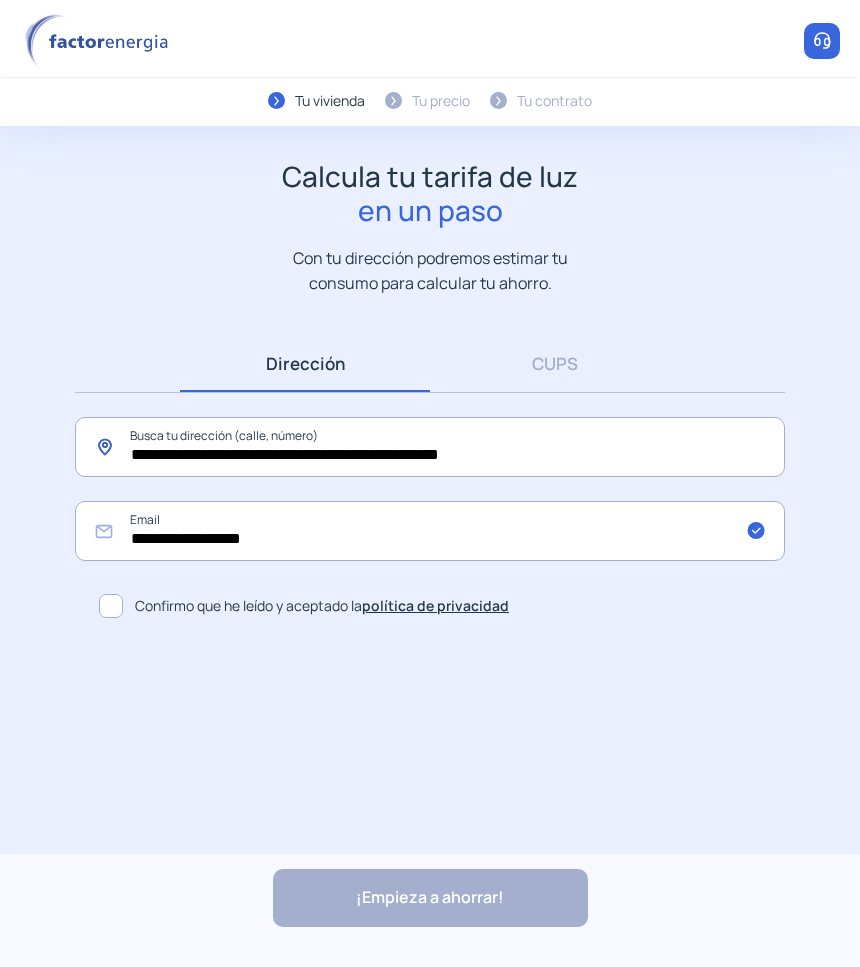 click on "**********" 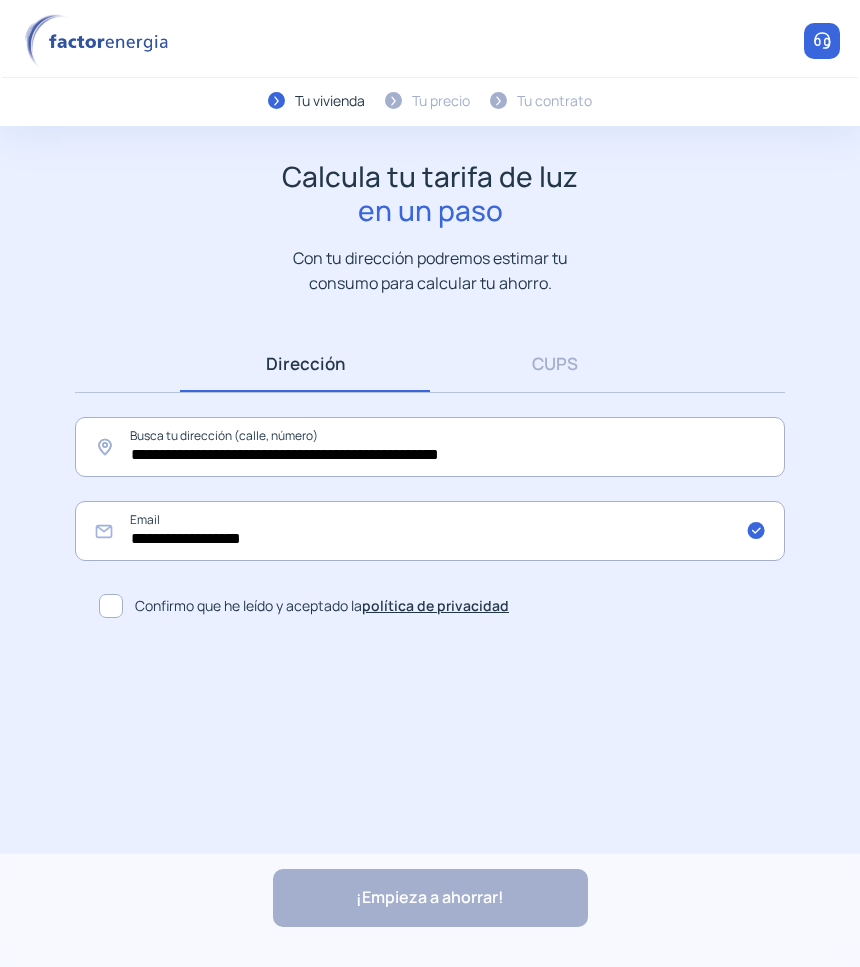 click on "Tu vivienda Tu precio Tu contrato Te ayudamos" 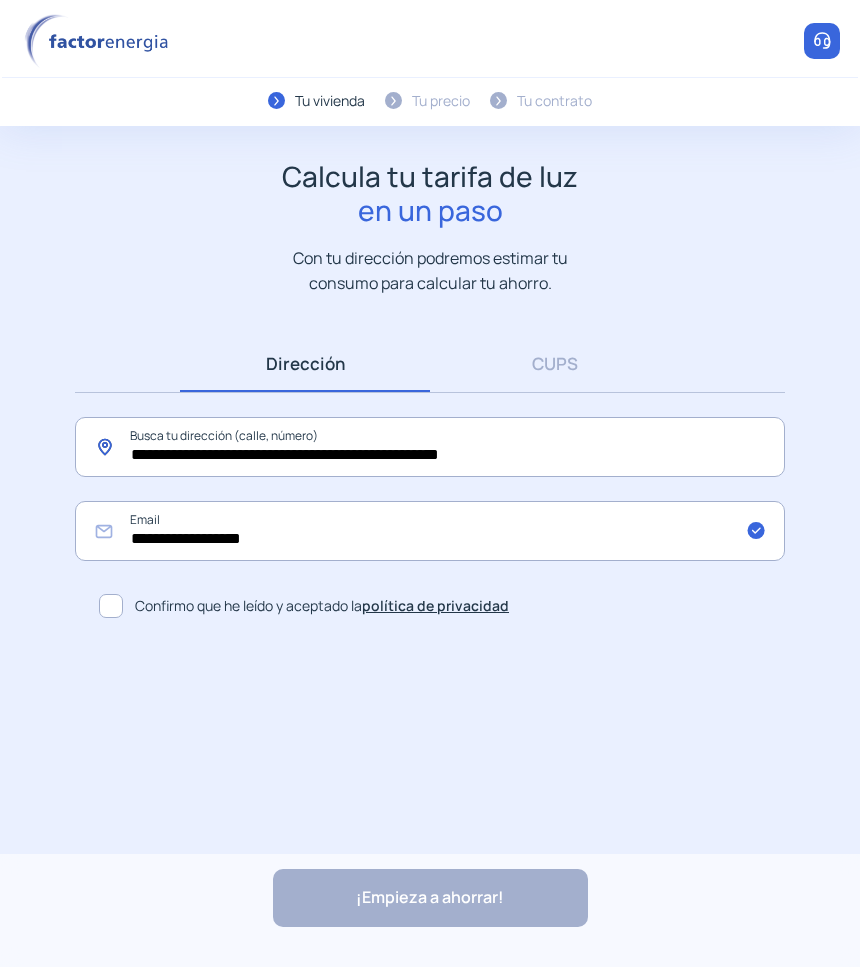 drag, startPoint x: 618, startPoint y: 453, endPoint x: 21, endPoint y: 431, distance: 597.4052 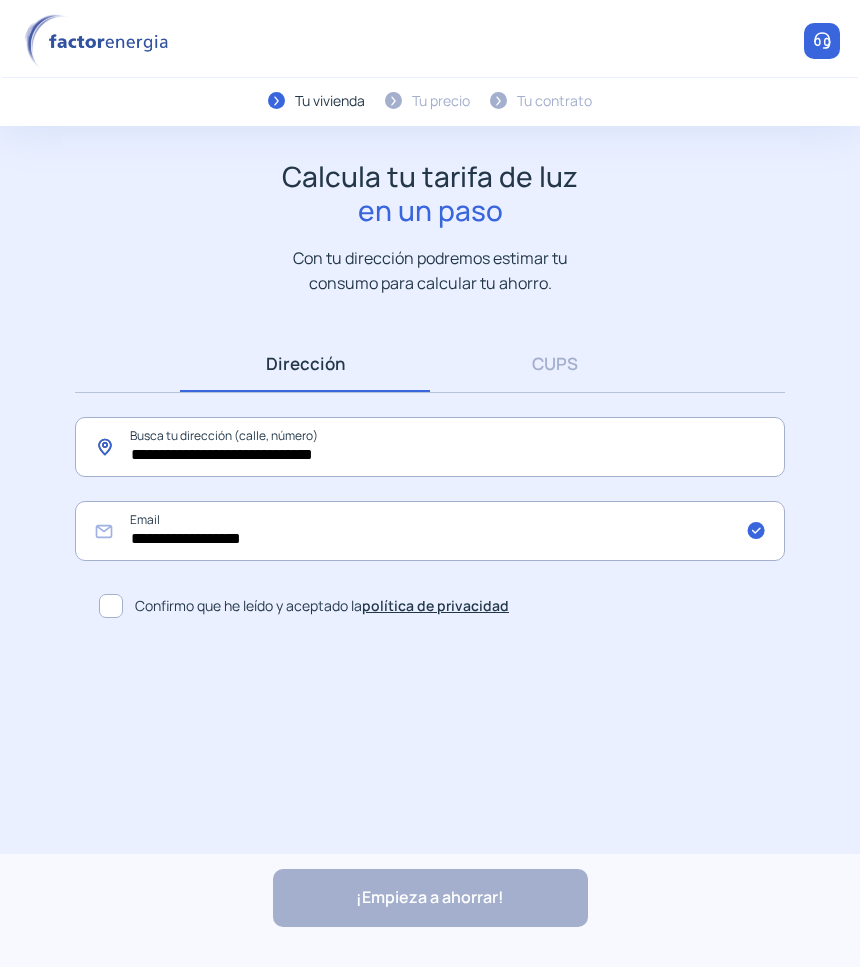 type on "**********" 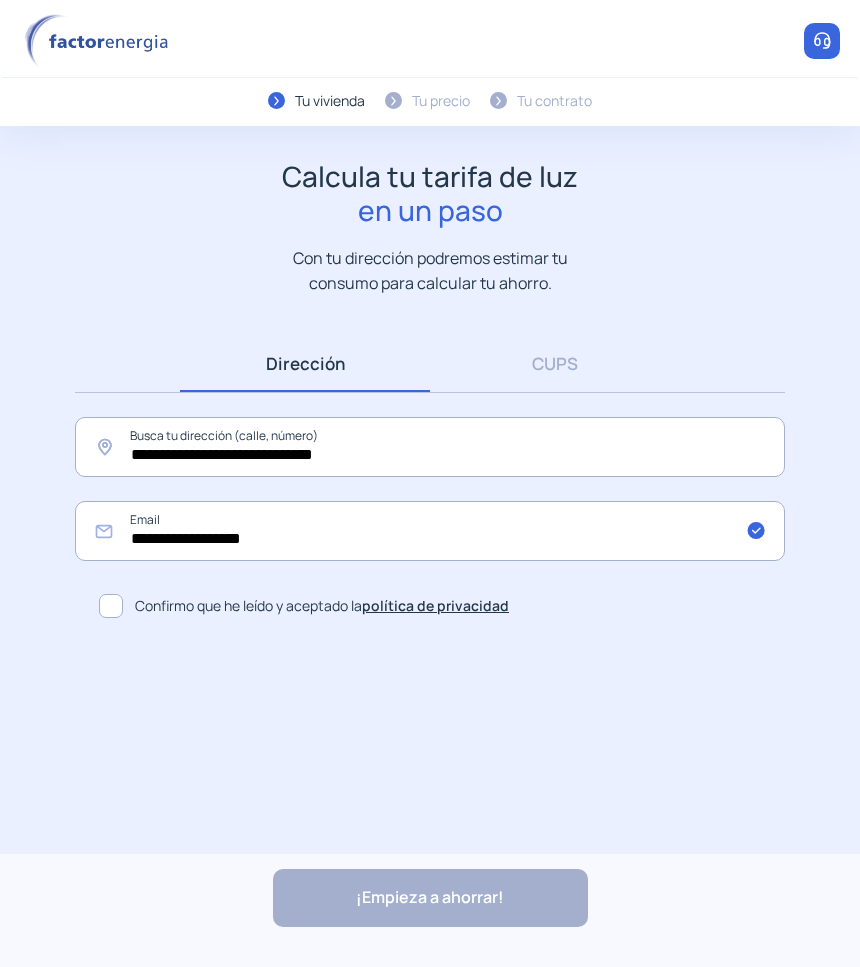 click on "**********" 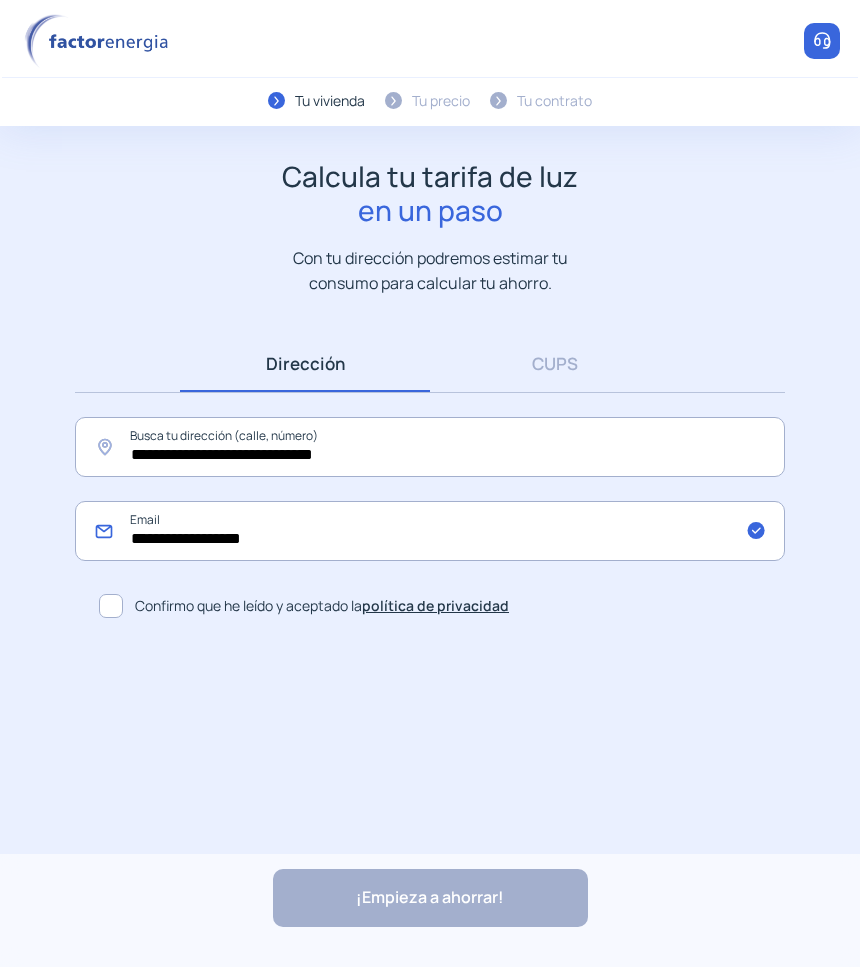 click on "**********" 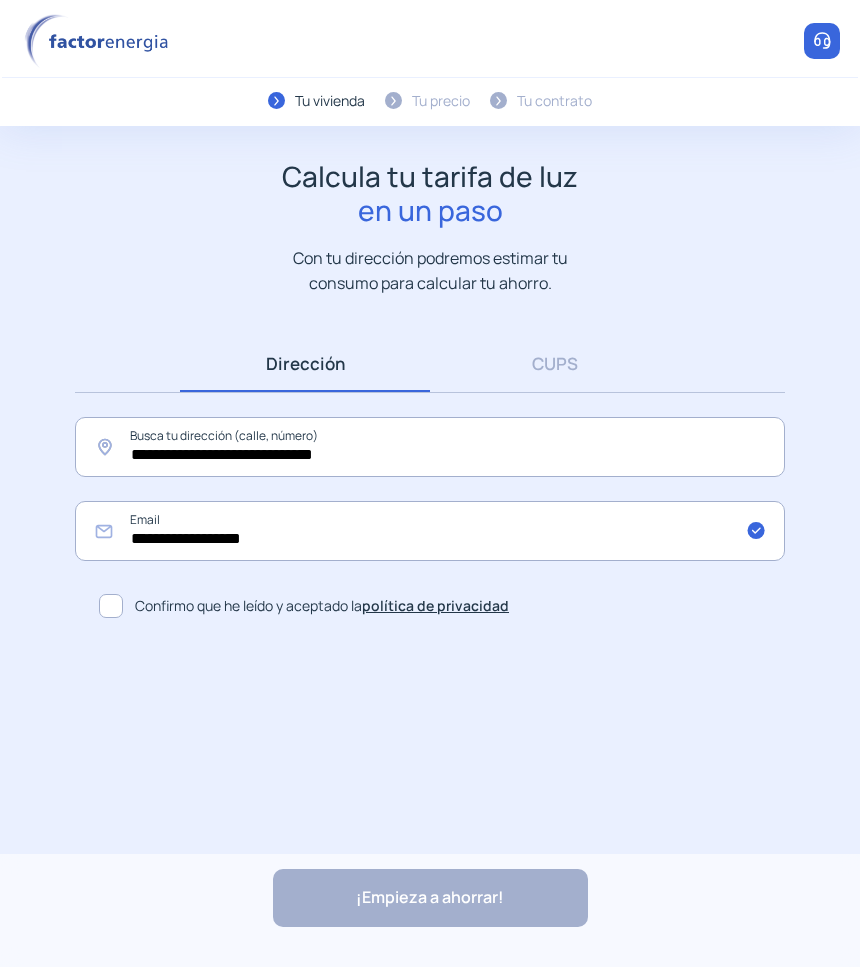 click 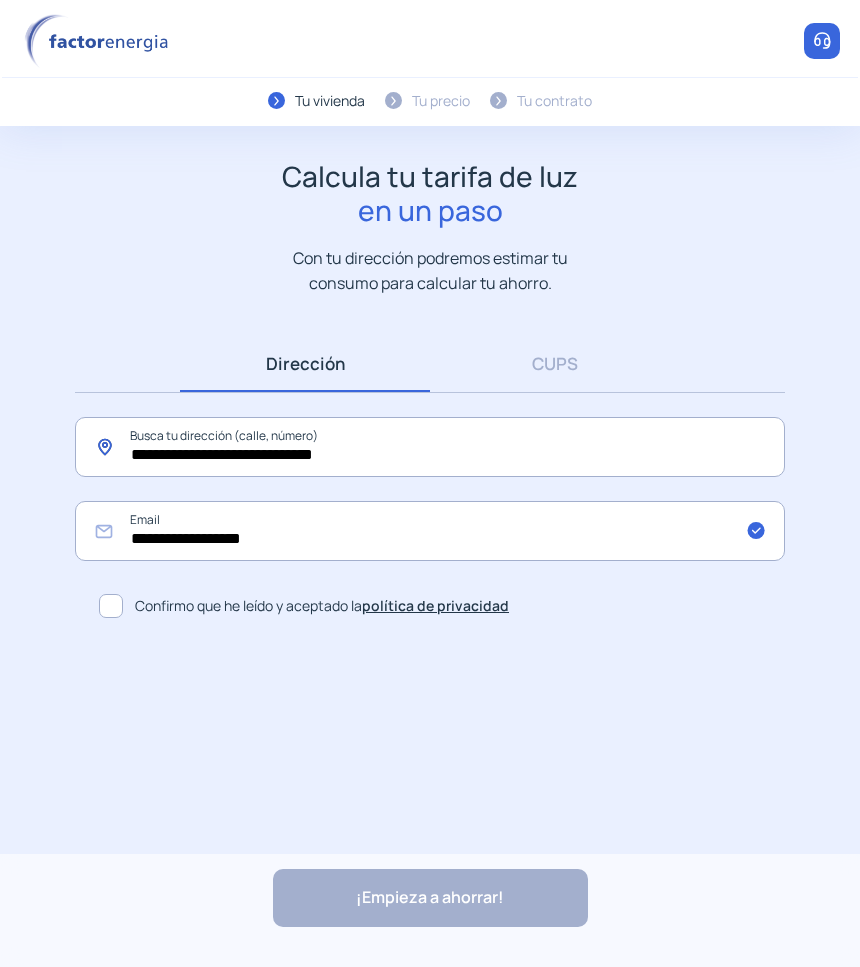 click on "**********" 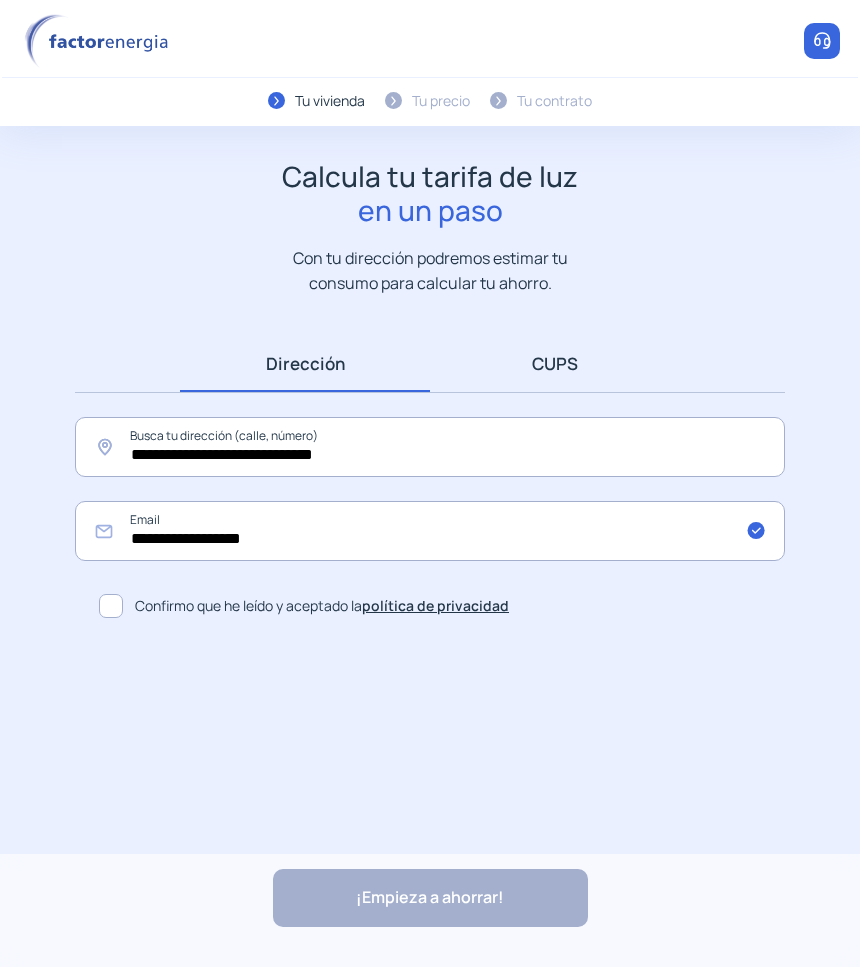 click on "CUPS" at bounding box center (555, 363) 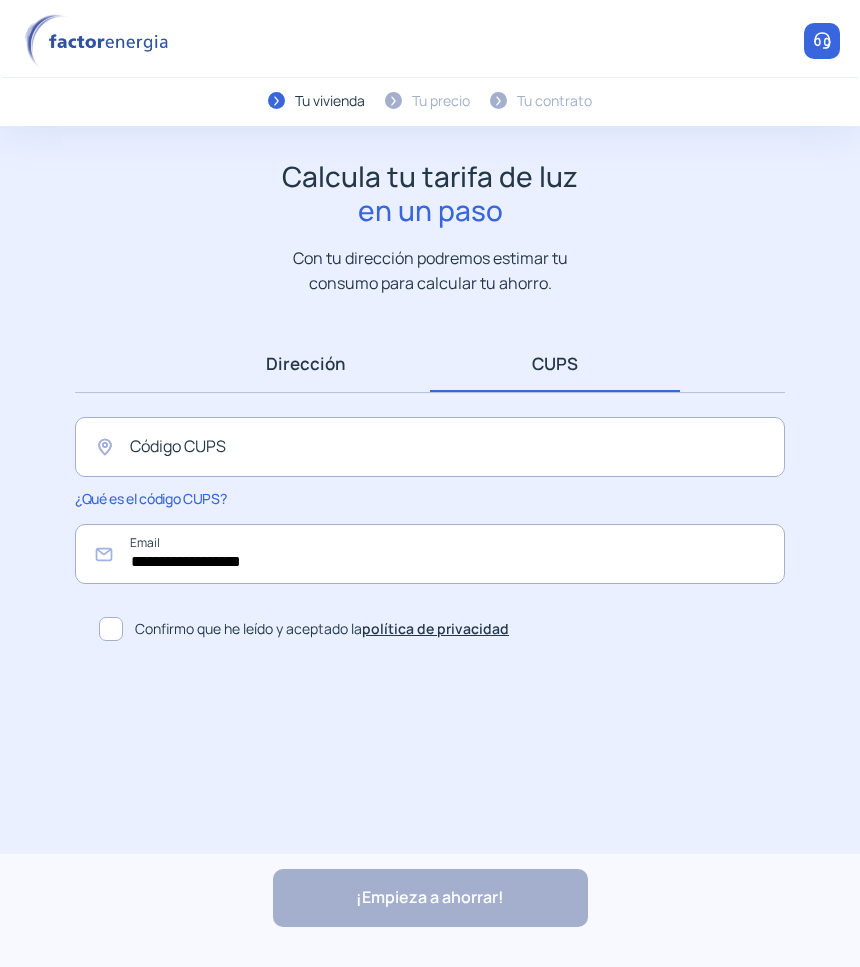 click on "Dirección" at bounding box center [305, 363] 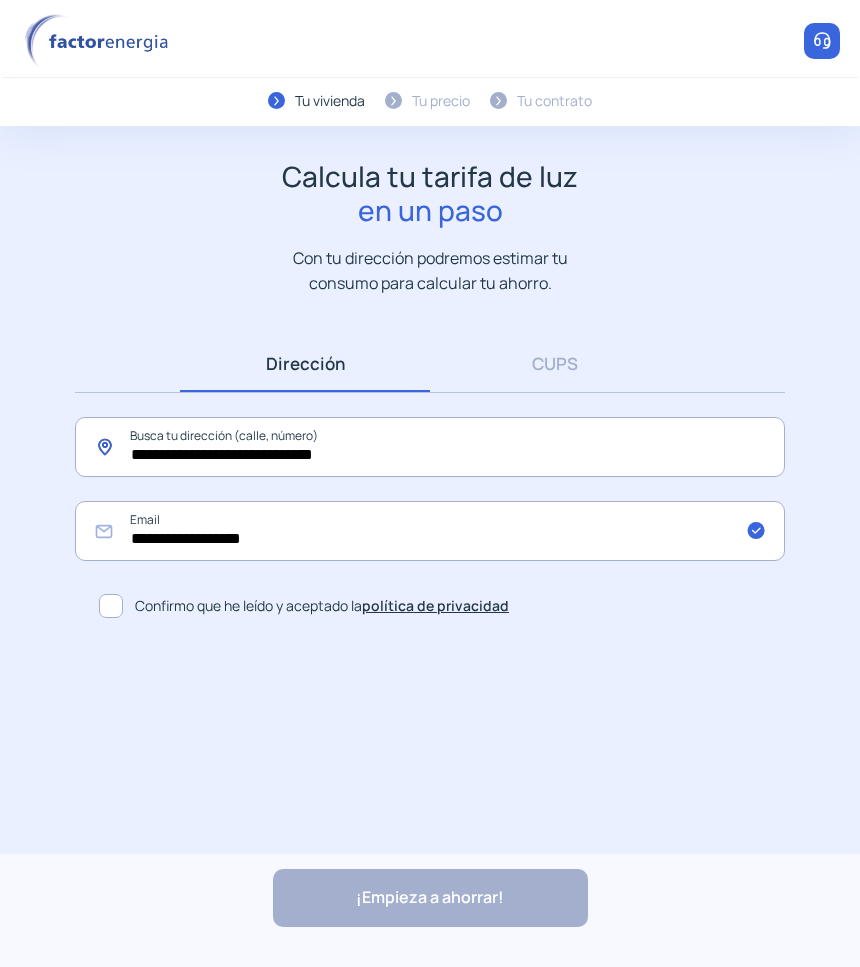 click on "**********" 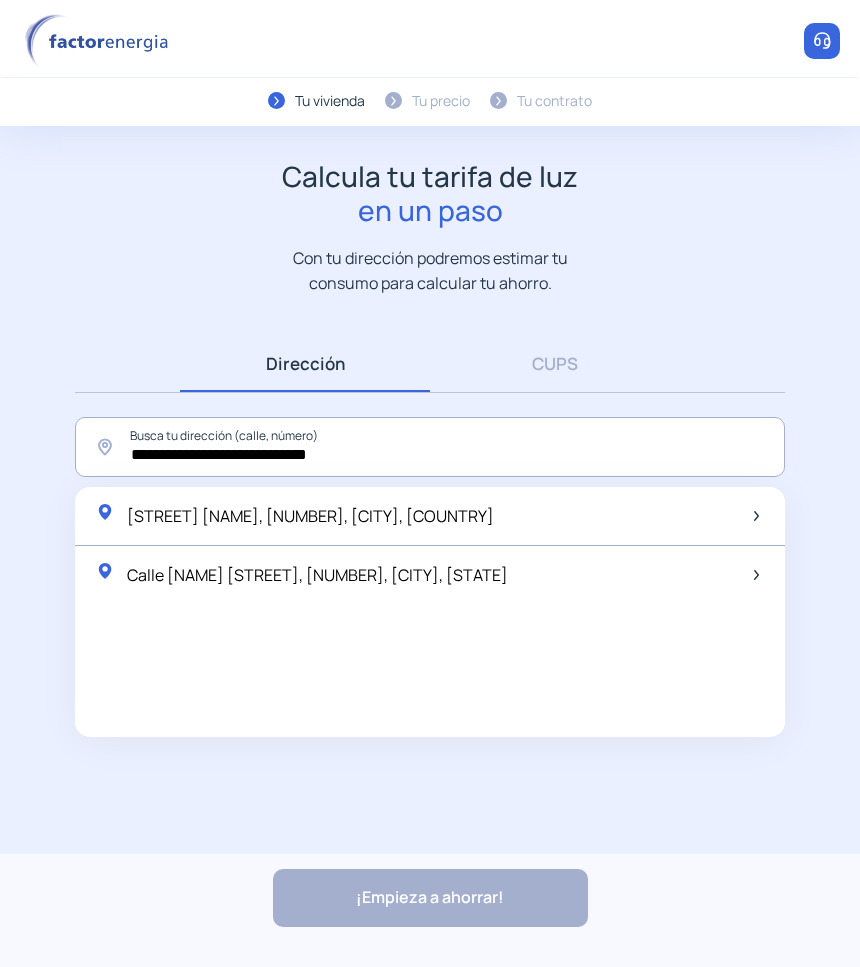 click on "[STREET] [NAME], [NUMBER], [CITY], [COUNTRY]" 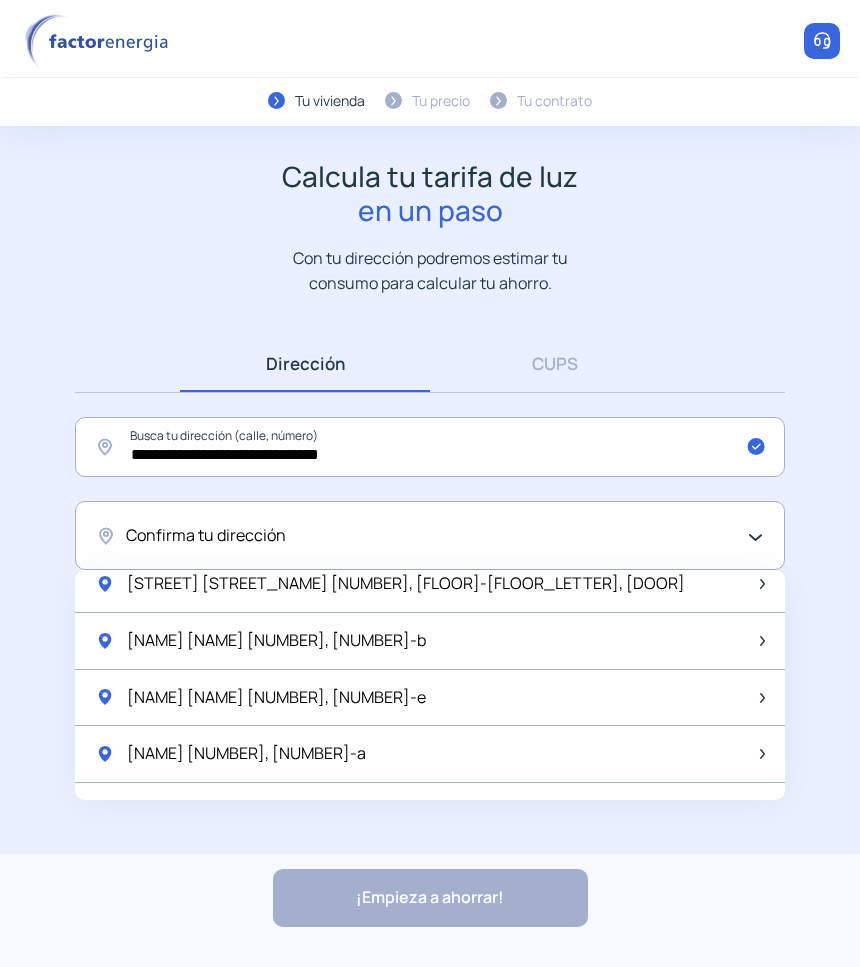 scroll, scrollTop: 2292, scrollLeft: 0, axis: vertical 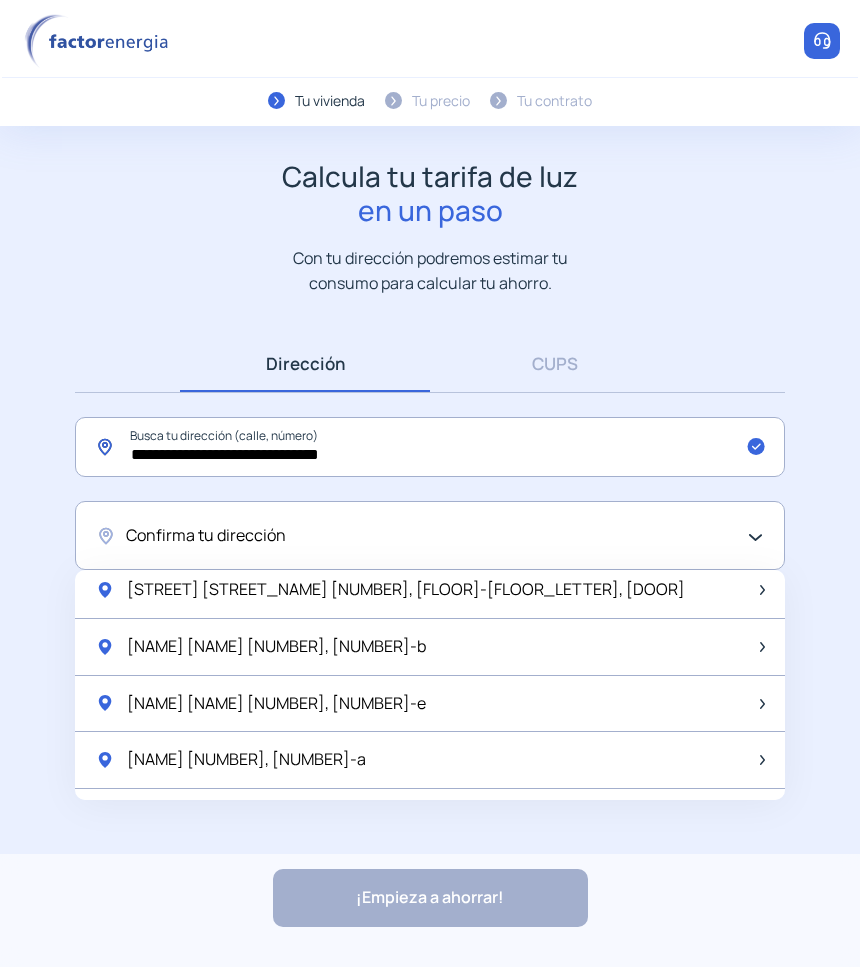 drag, startPoint x: 423, startPoint y: 457, endPoint x: 41, endPoint y: 455, distance: 382.00525 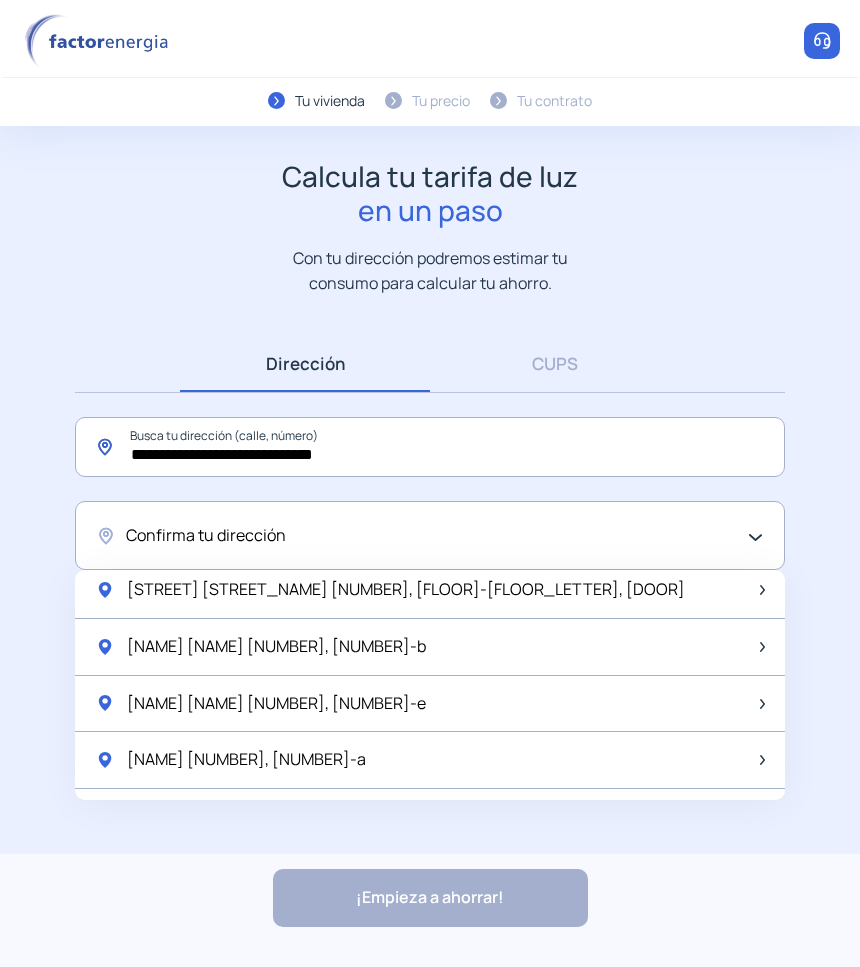 drag, startPoint x: 301, startPoint y: 451, endPoint x: 378, endPoint y: 445, distance: 77.23341 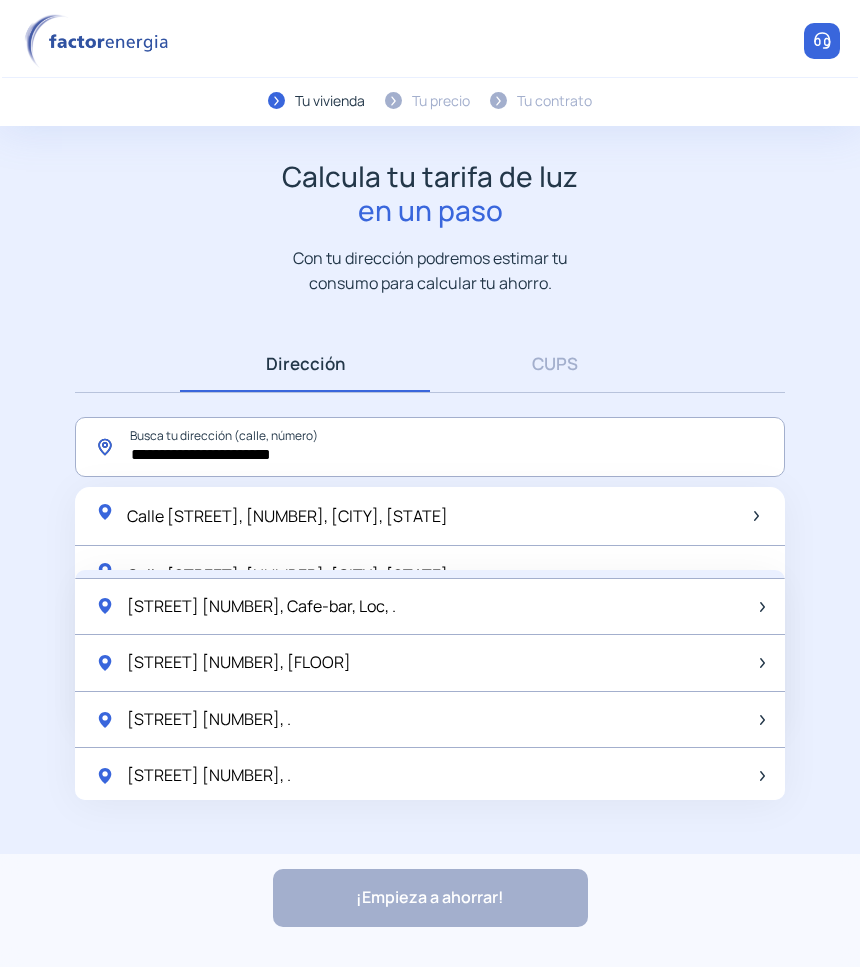 scroll, scrollTop: 0, scrollLeft: 0, axis: both 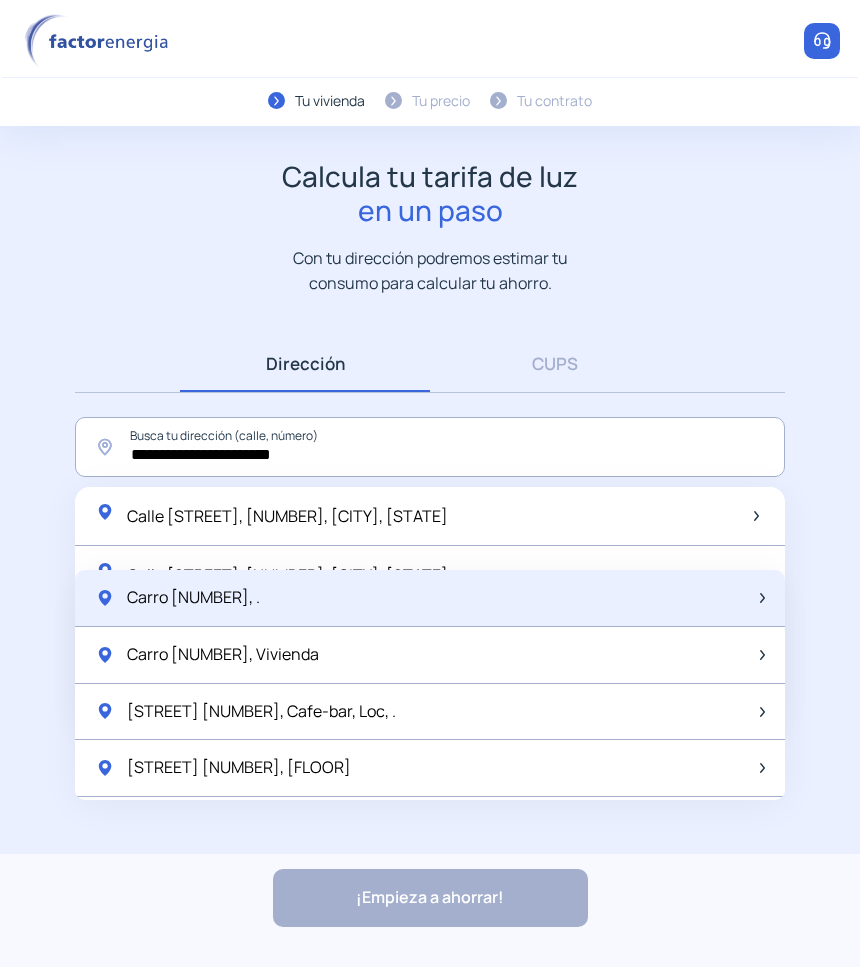 click on "Carro [NUMBER], ." 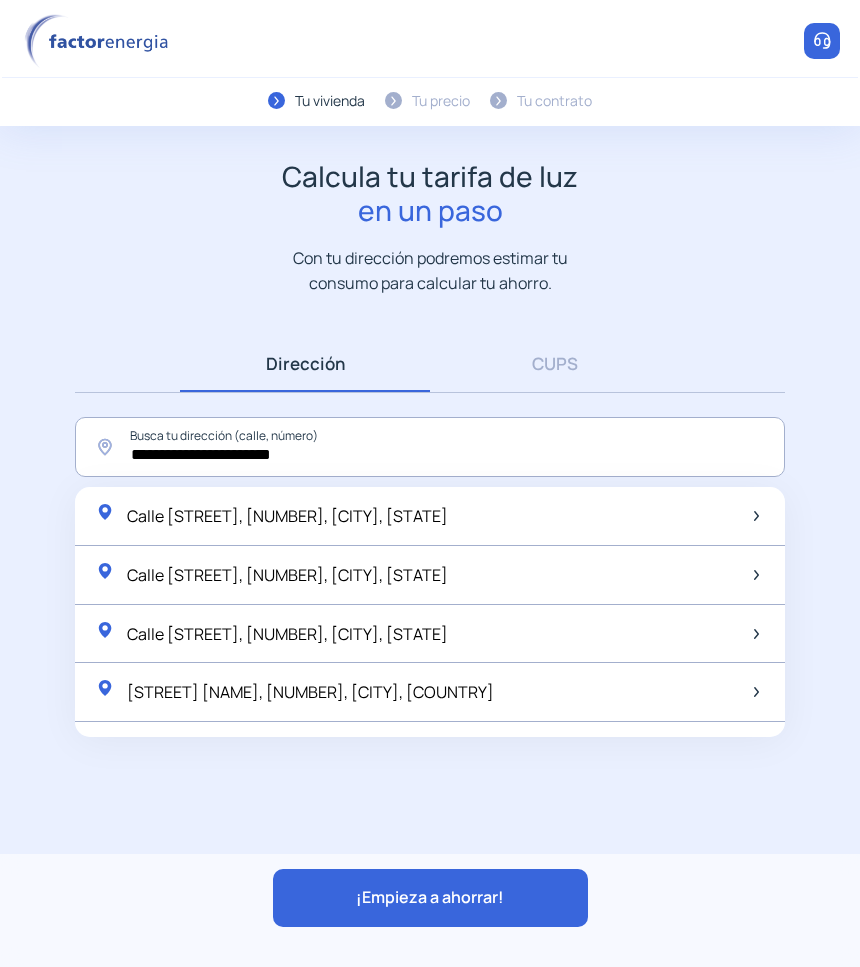 click on "**********" 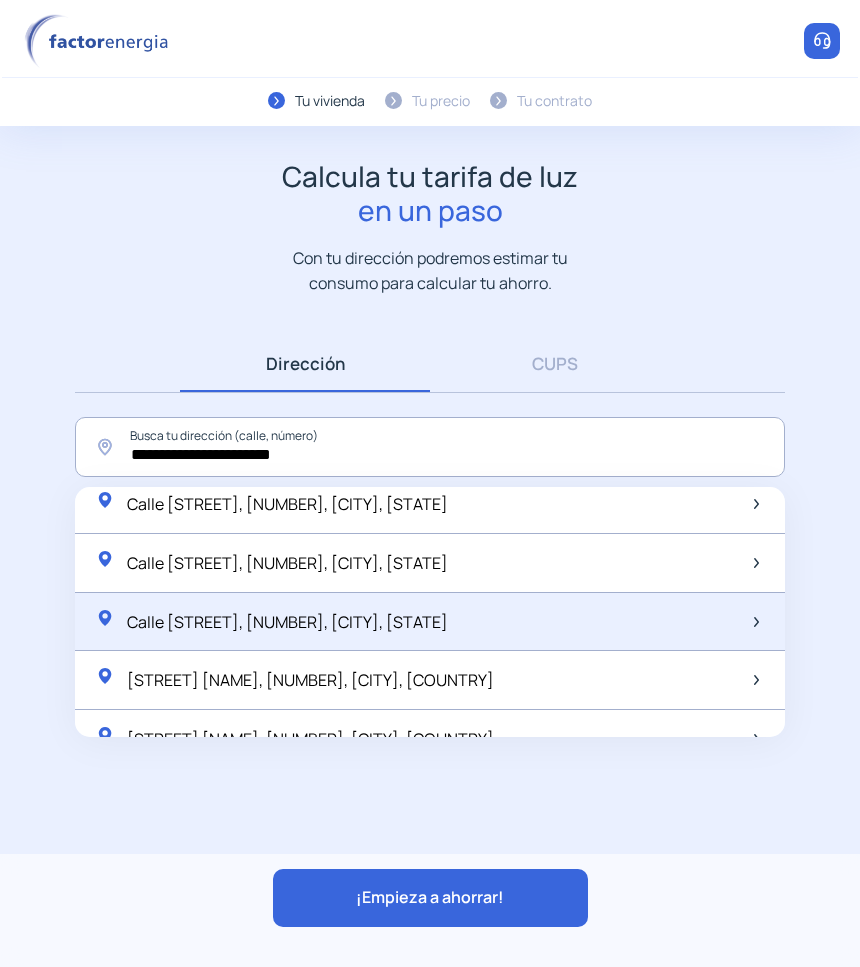 scroll, scrollTop: 0, scrollLeft: 0, axis: both 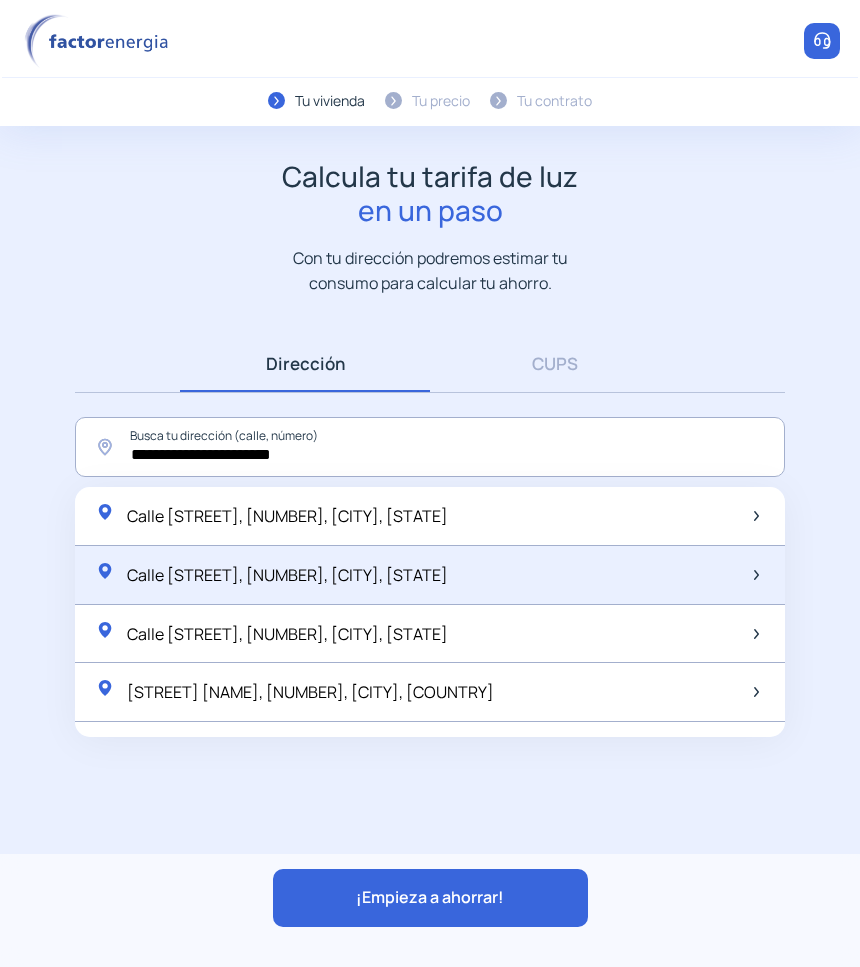 click on "Calle [STREET], [NUMBER], [CITY], [STATE]" 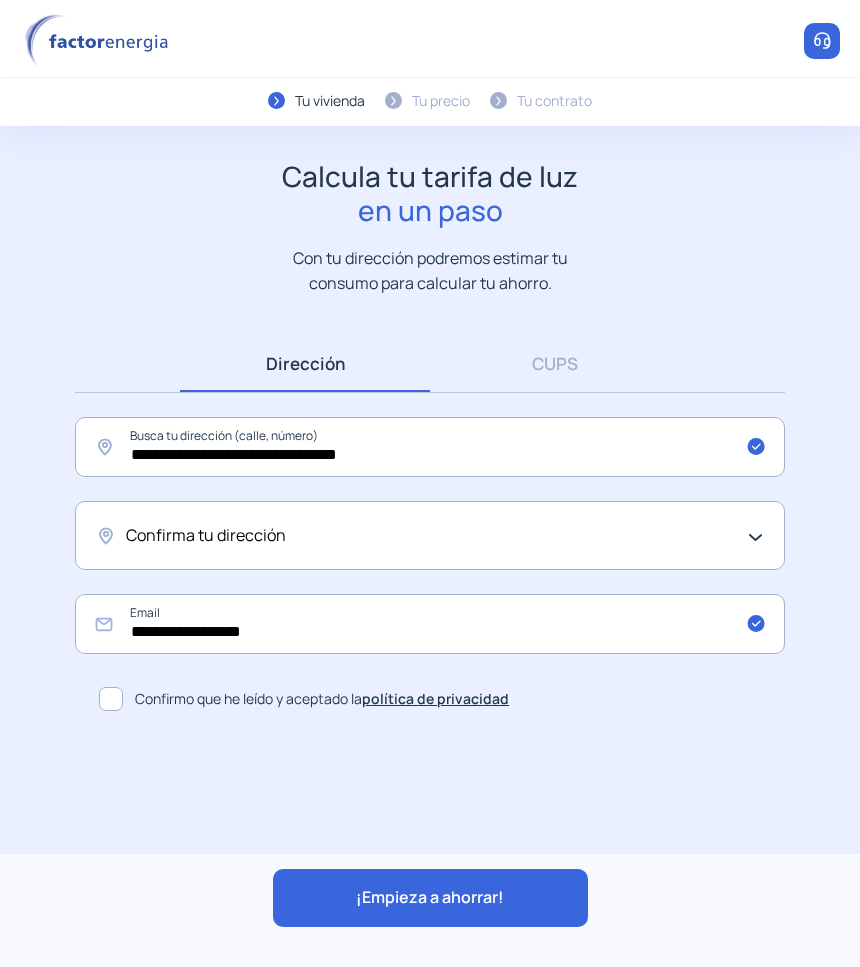 click on "Confirma tu dirección" 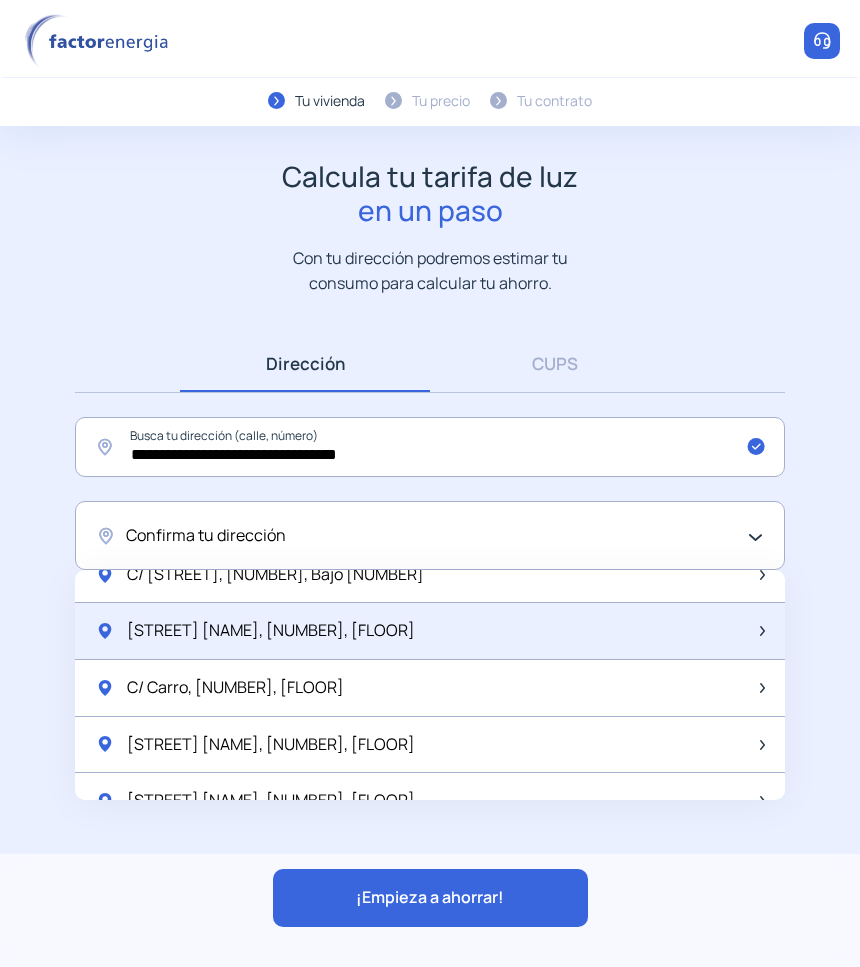 scroll, scrollTop: 0, scrollLeft: 0, axis: both 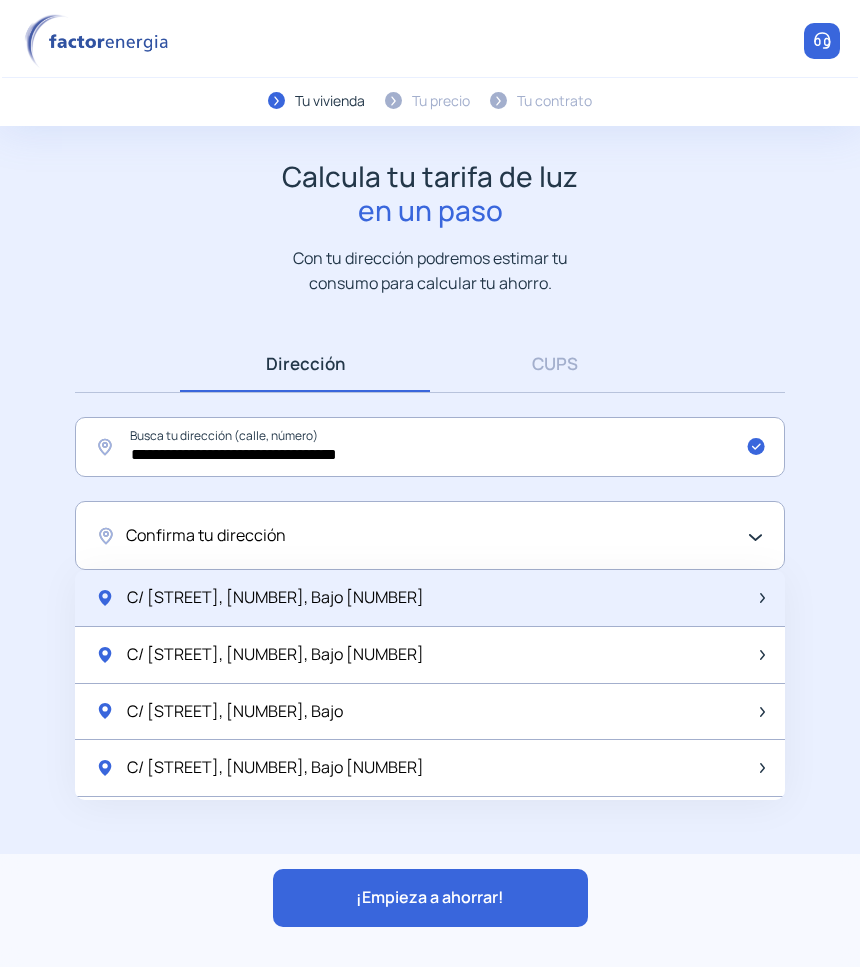 click on "C/ [STREET], [NUMBER], Bajo [NUMBER]" 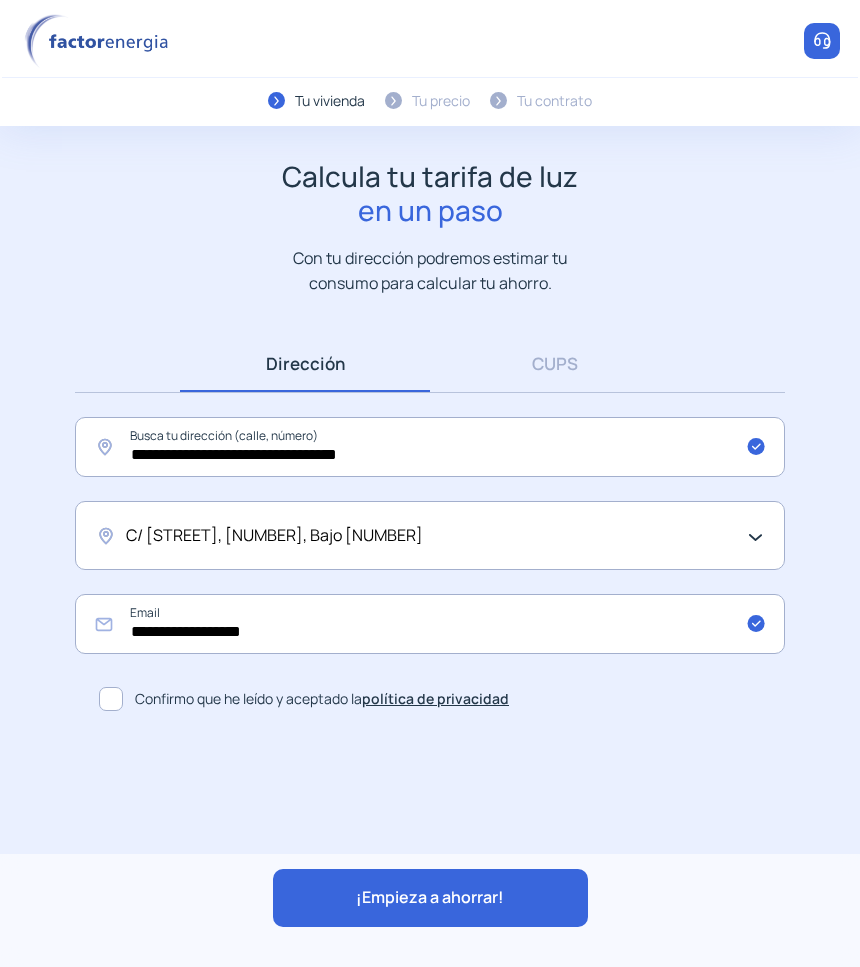 drag, startPoint x: 361, startPoint y: 891, endPoint x: 0, endPoint y: 467, distance: 556.8635 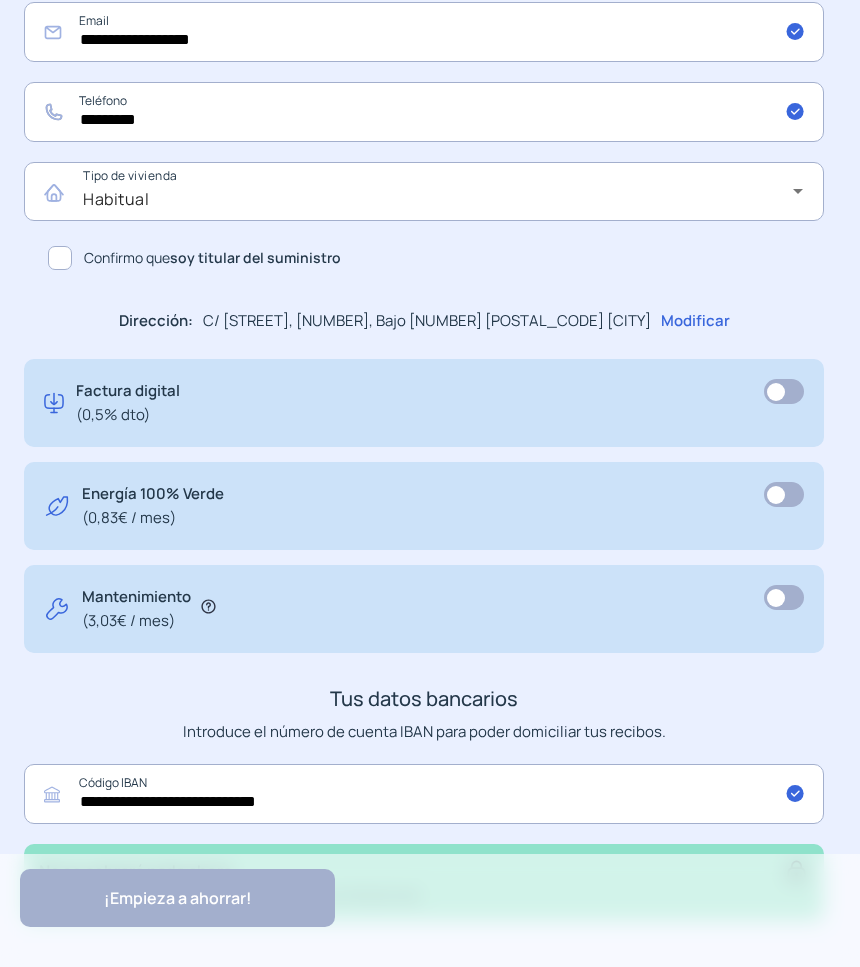 scroll, scrollTop: 1000, scrollLeft: 0, axis: vertical 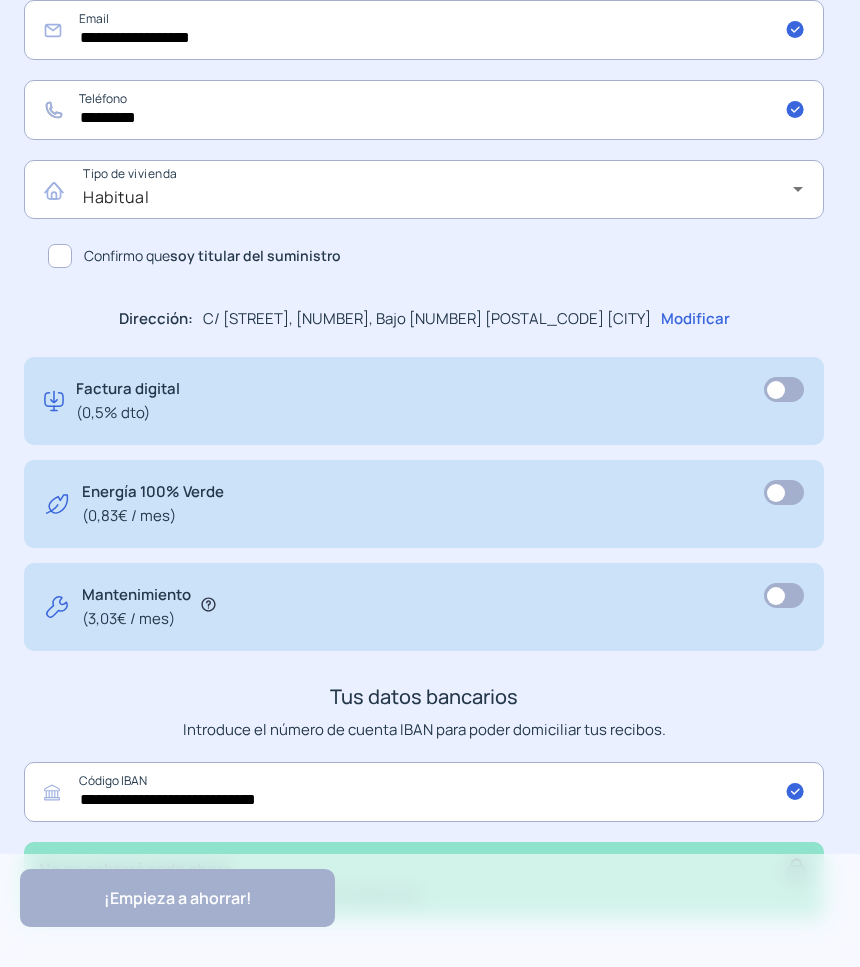drag, startPoint x: 68, startPoint y: 262, endPoint x: 72, endPoint y: 291, distance: 29.274563 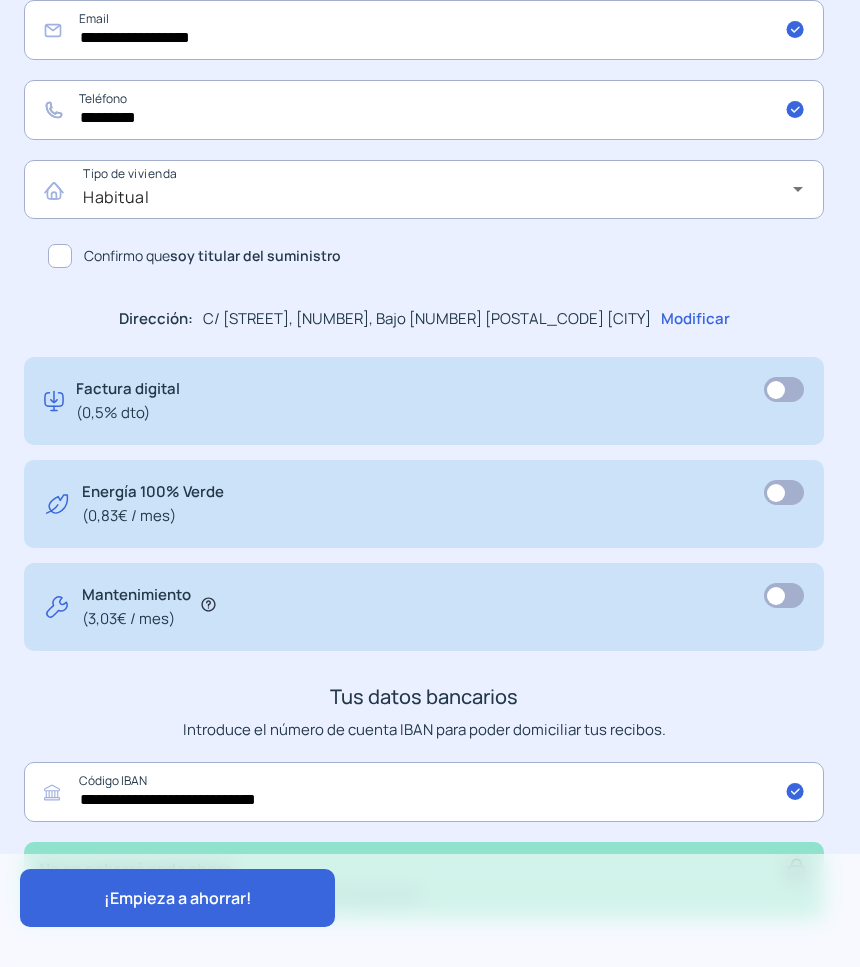 click on "¡Empieza a ahorrar!" 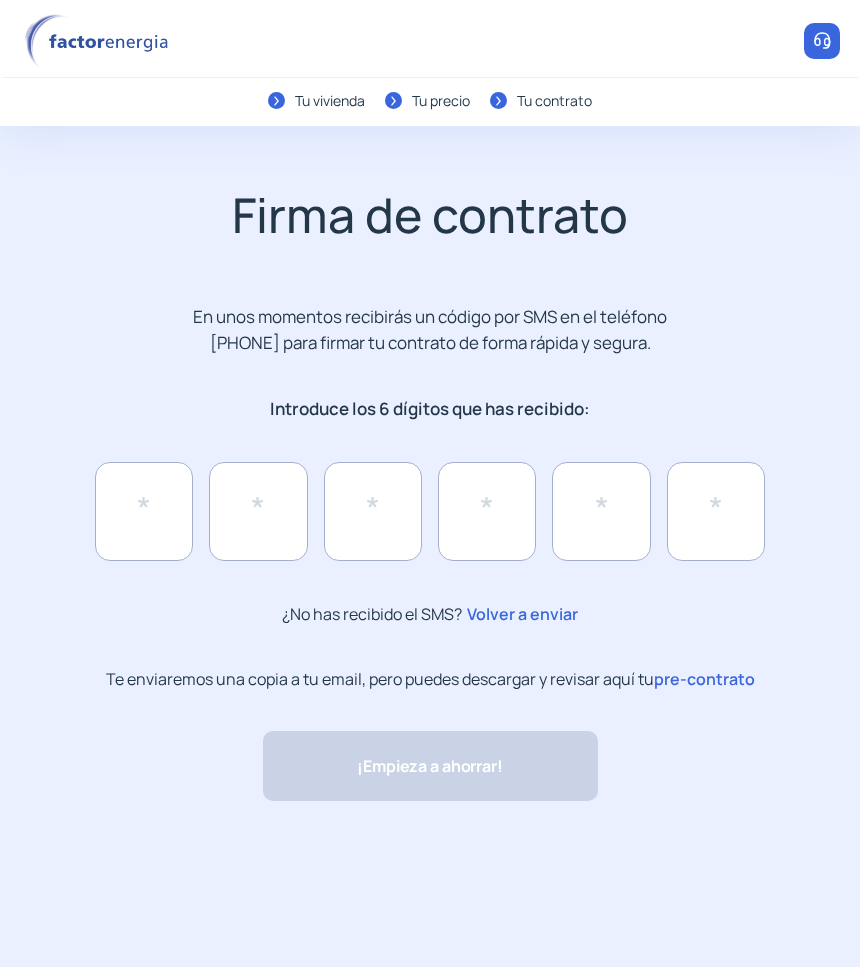 scroll, scrollTop: 0, scrollLeft: 0, axis: both 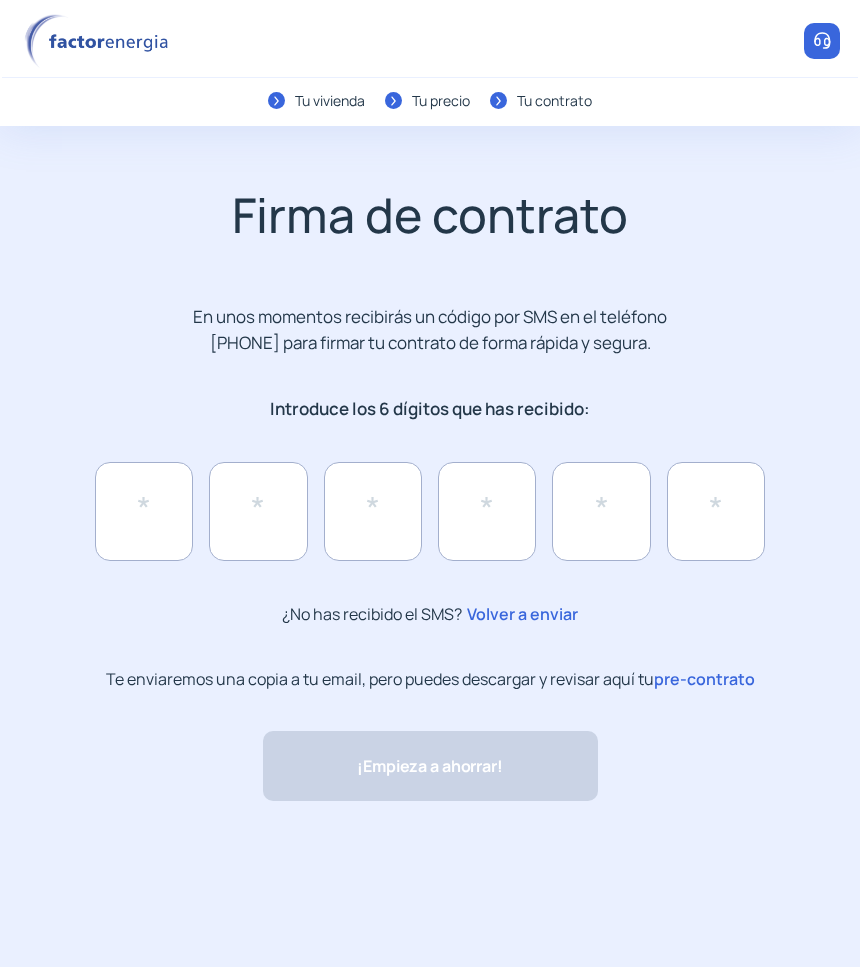 click on "pre-contrato" 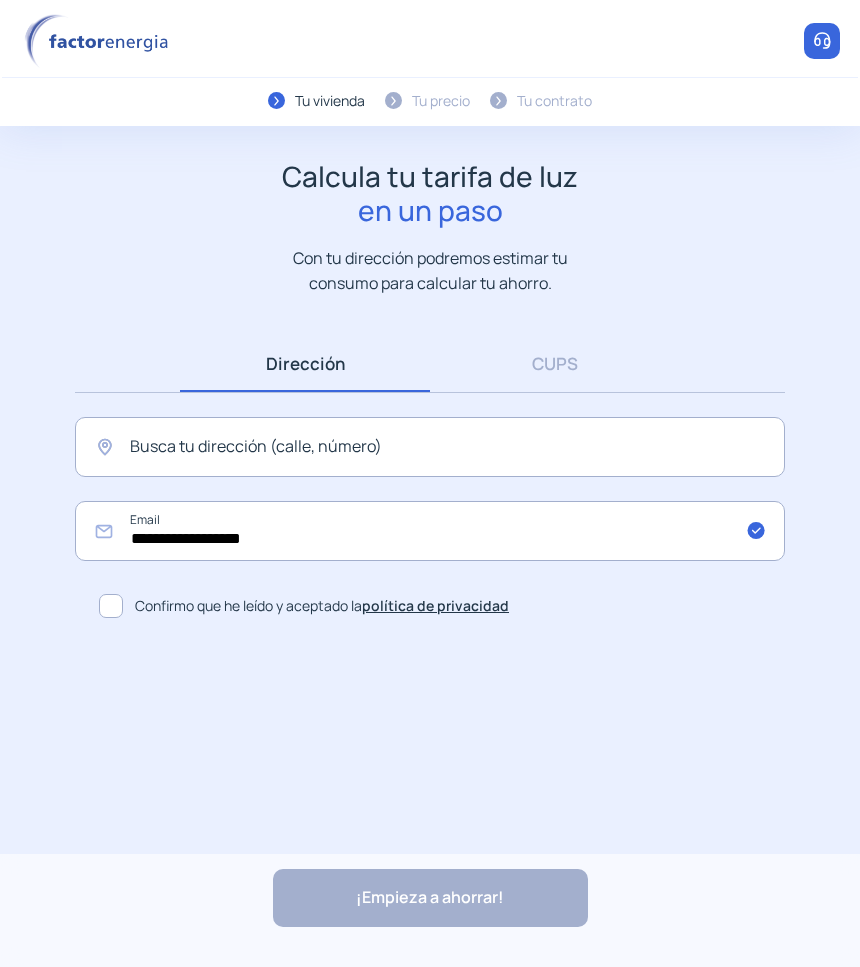click on "Calcula tu tarifa de luz  en un paso  Con tu dirección podremos estimar tu consumo para calcular tu ahorro." 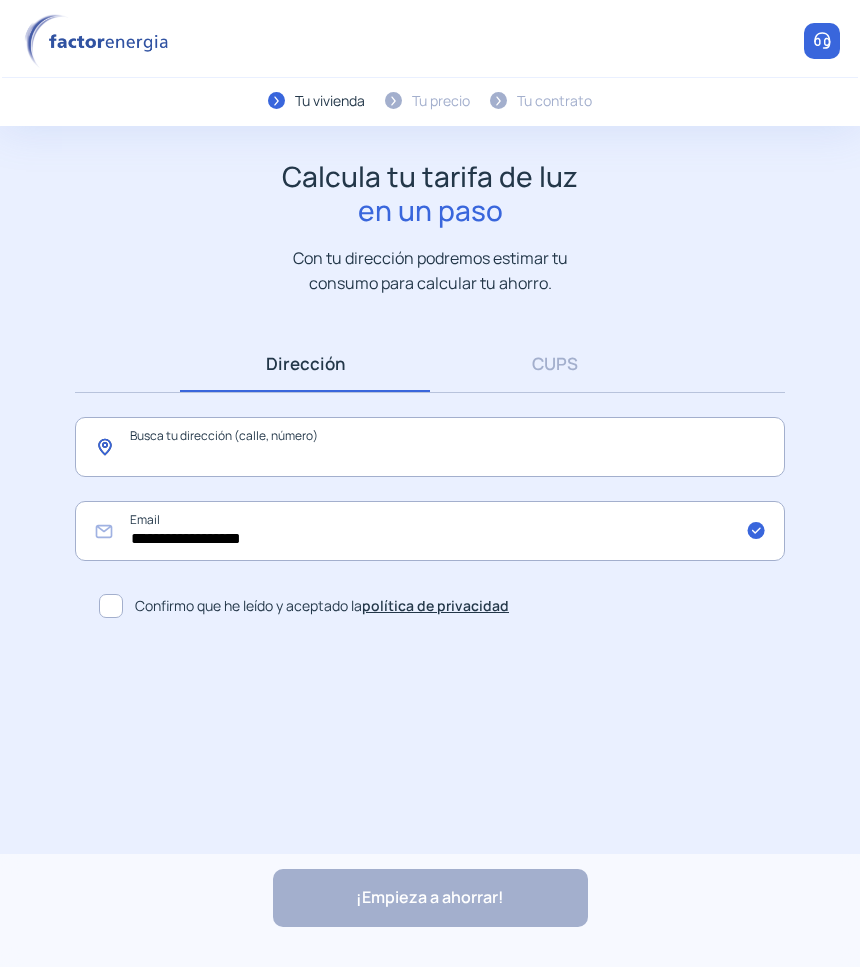 drag, startPoint x: 416, startPoint y: 431, endPoint x: 343, endPoint y: 471, distance: 83.240616 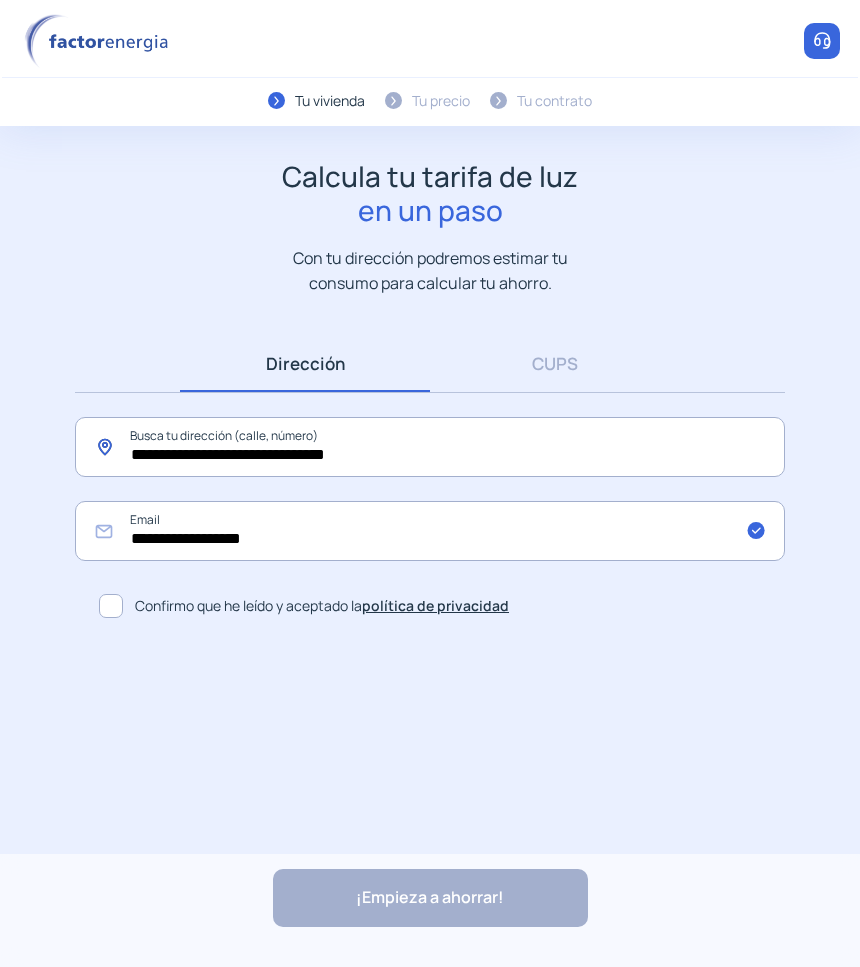 type on "**********" 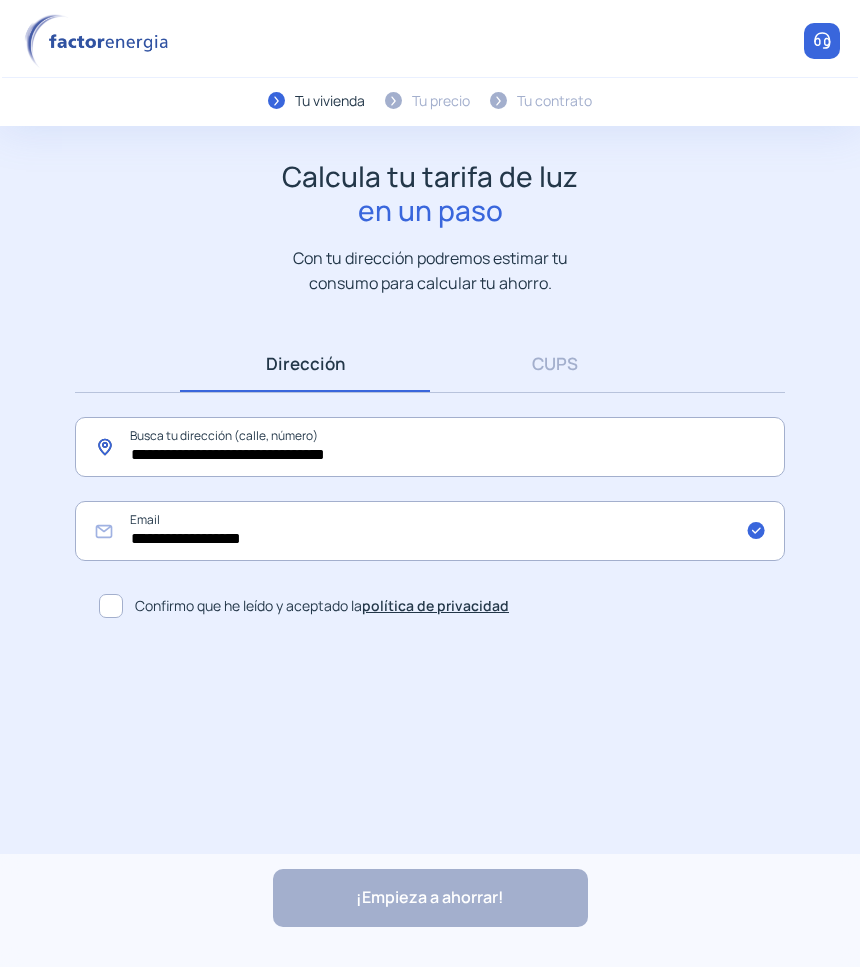 click on "**********" 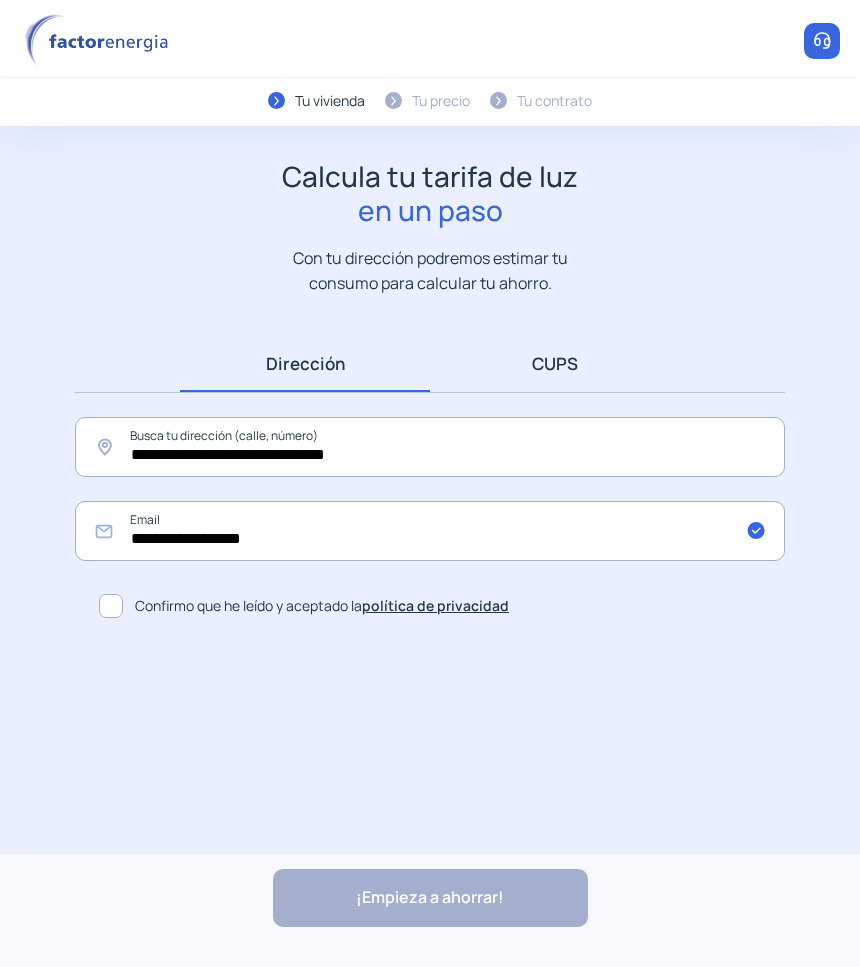 click on "CUPS" at bounding box center [555, 363] 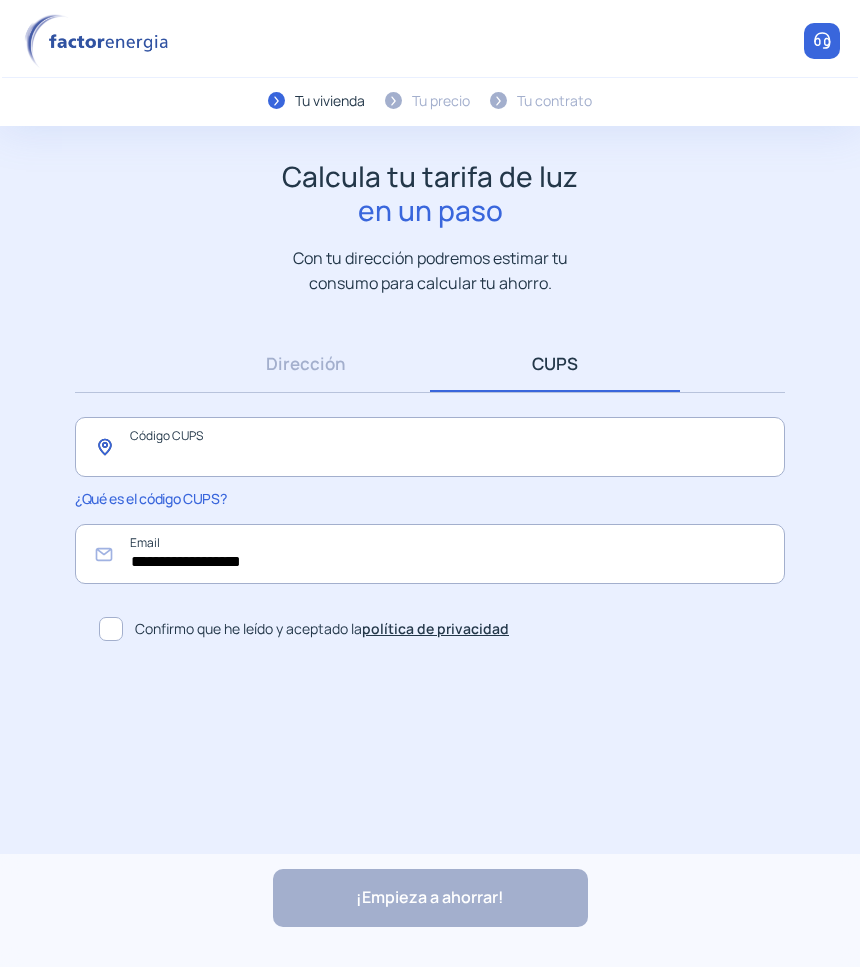 click 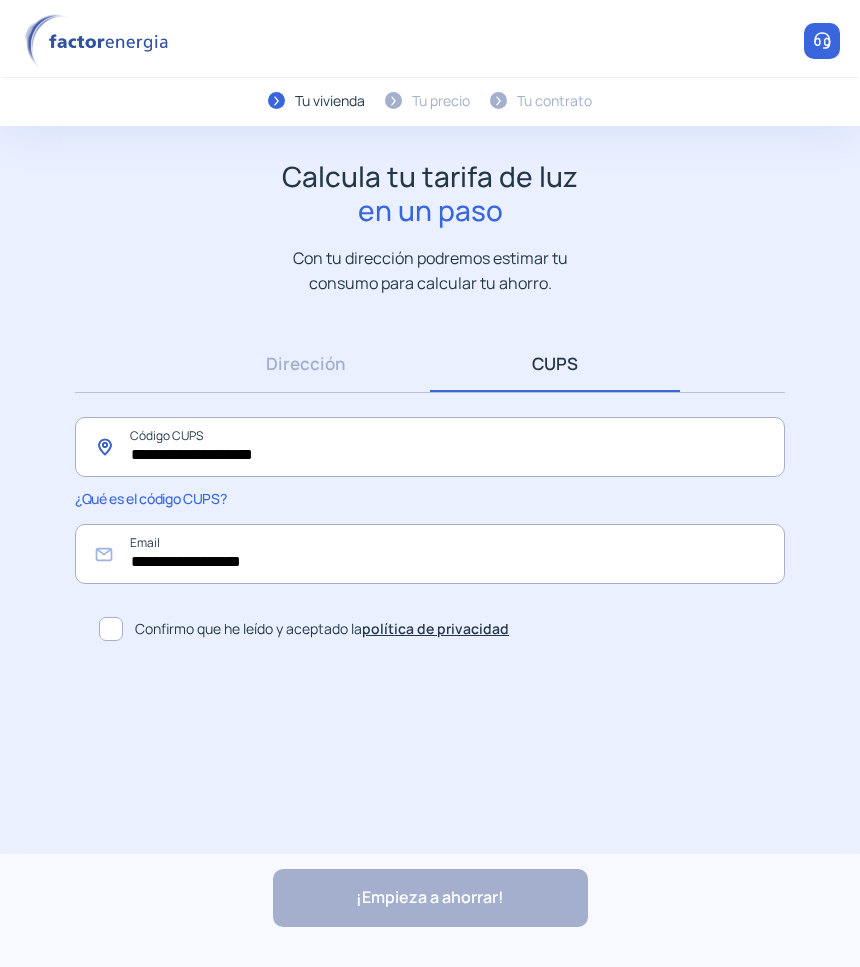 click on "**********" 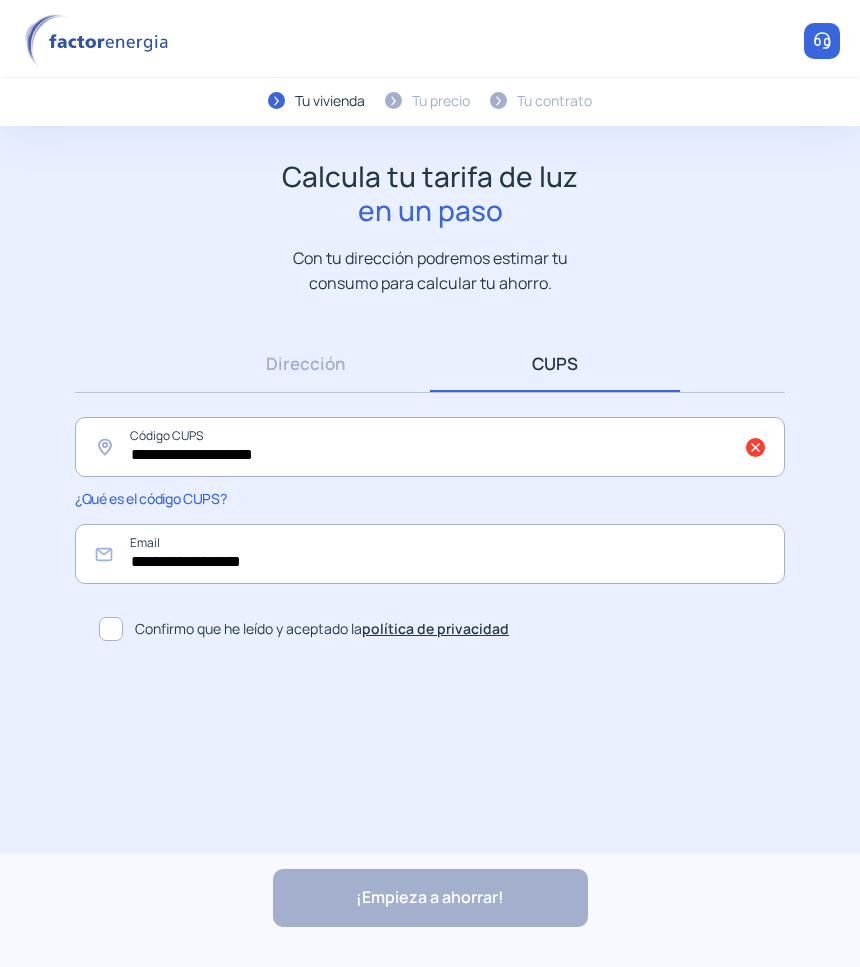 click 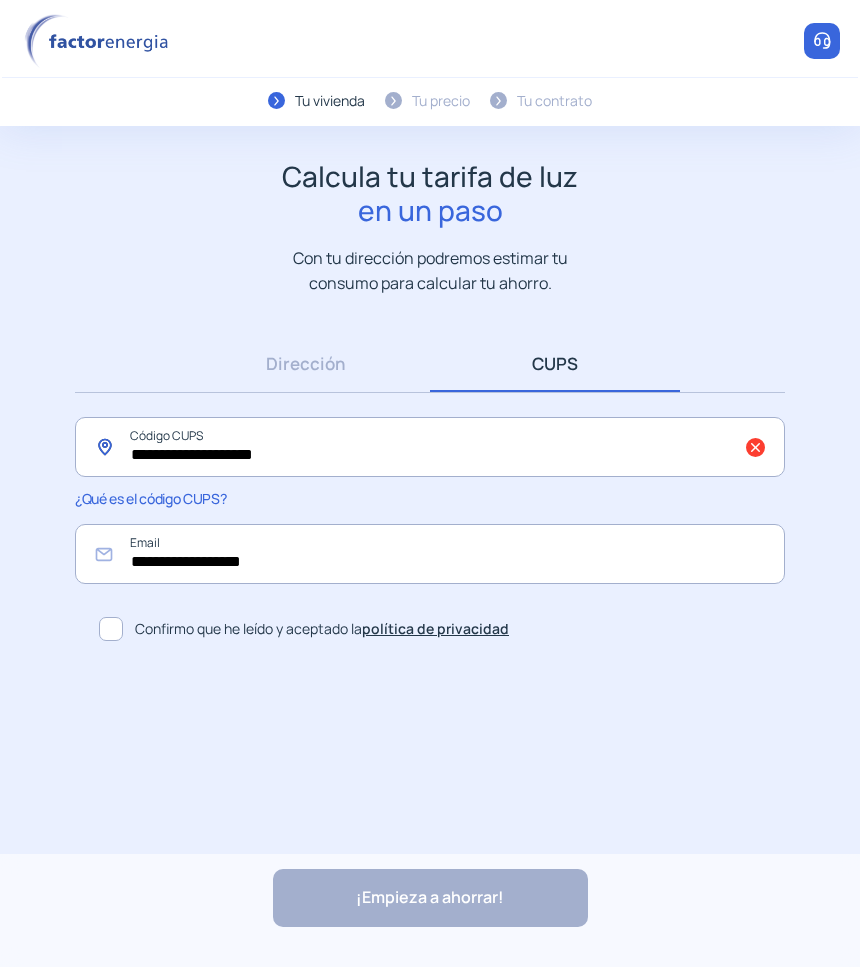click on "**********" 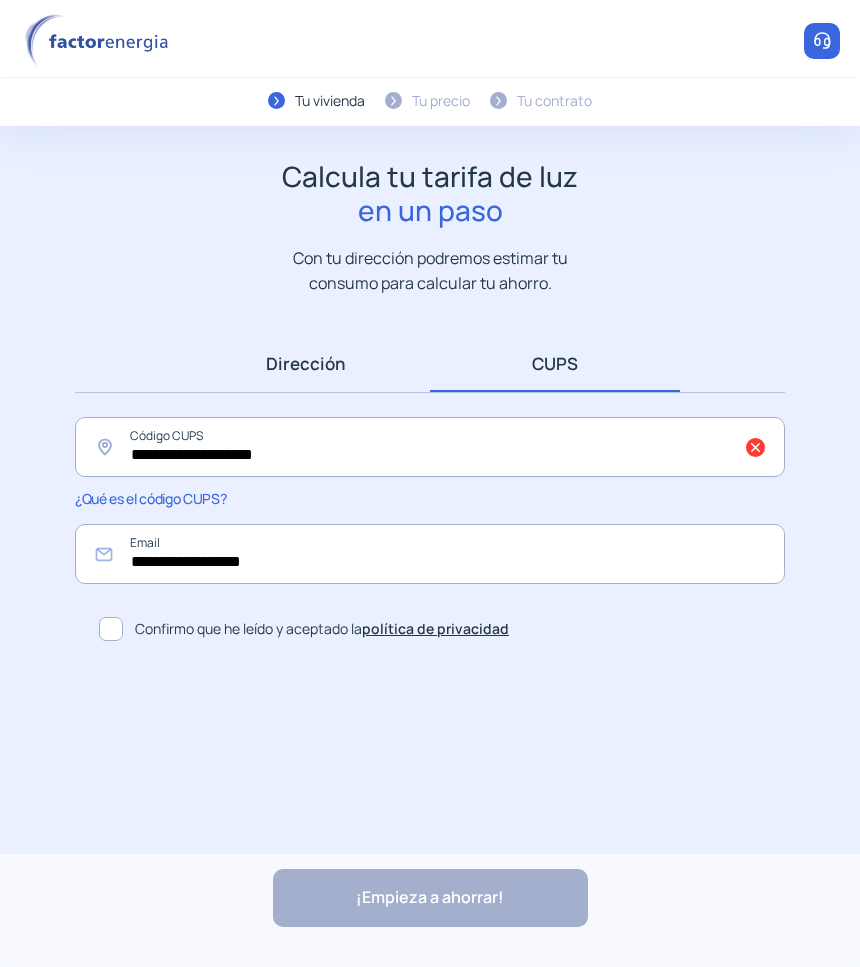 click on "Dirección" at bounding box center (305, 363) 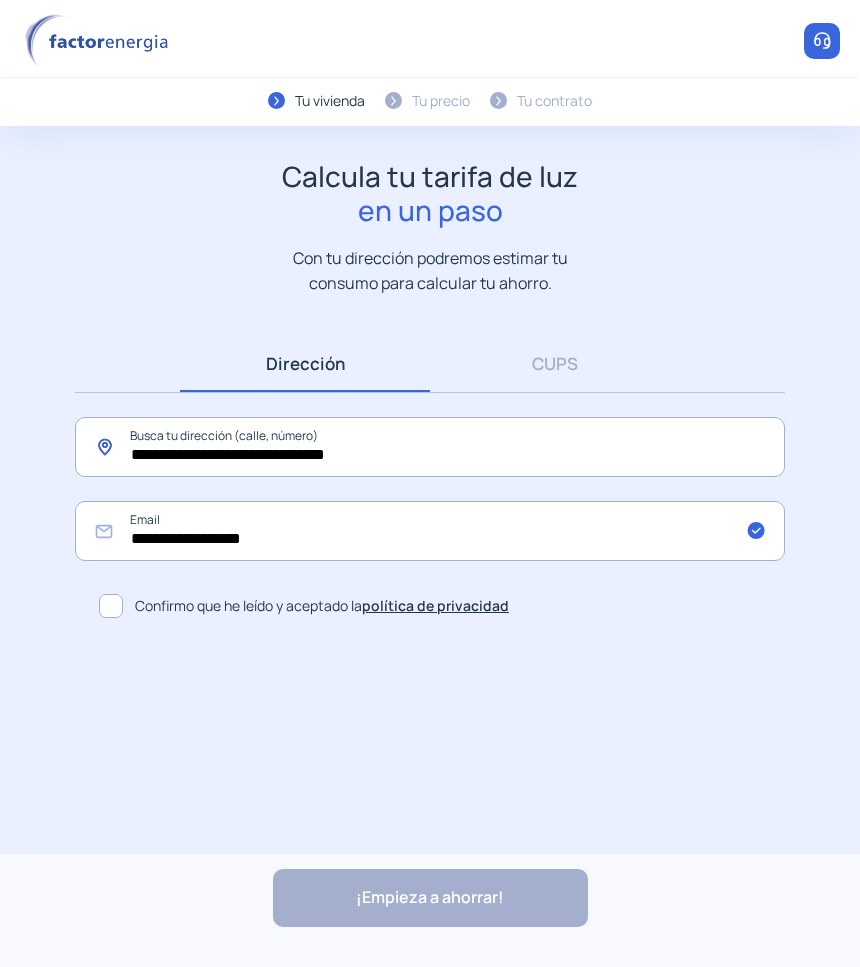 click on "**********" 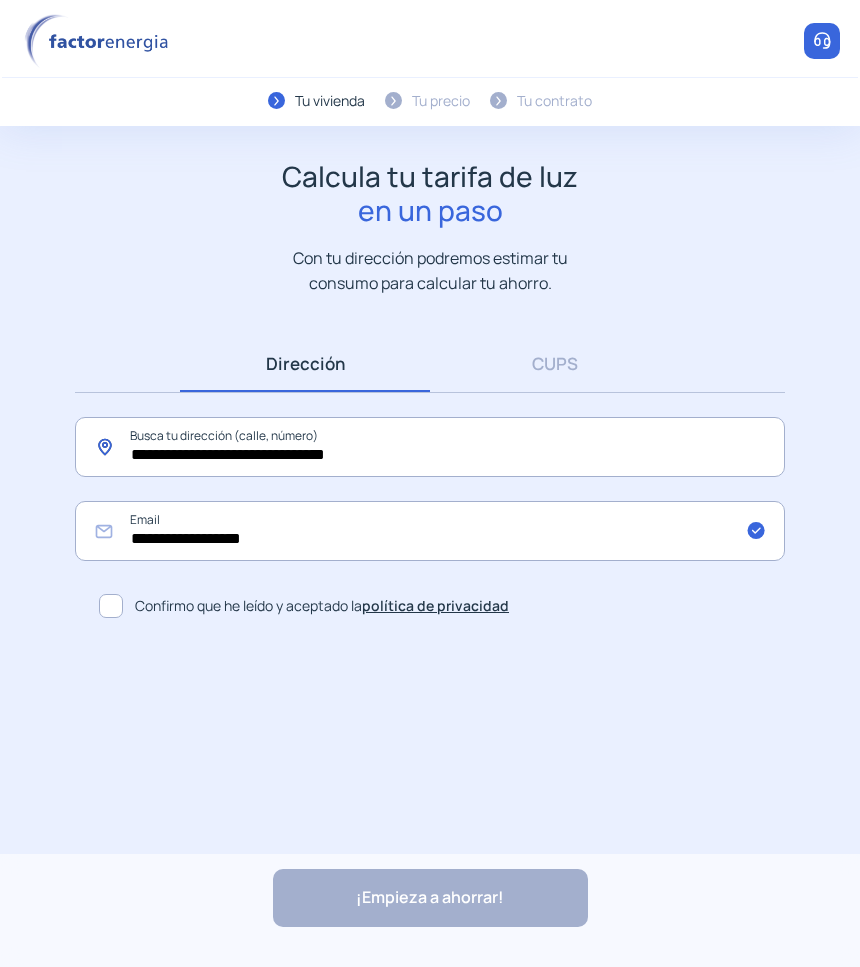 click on "**********" 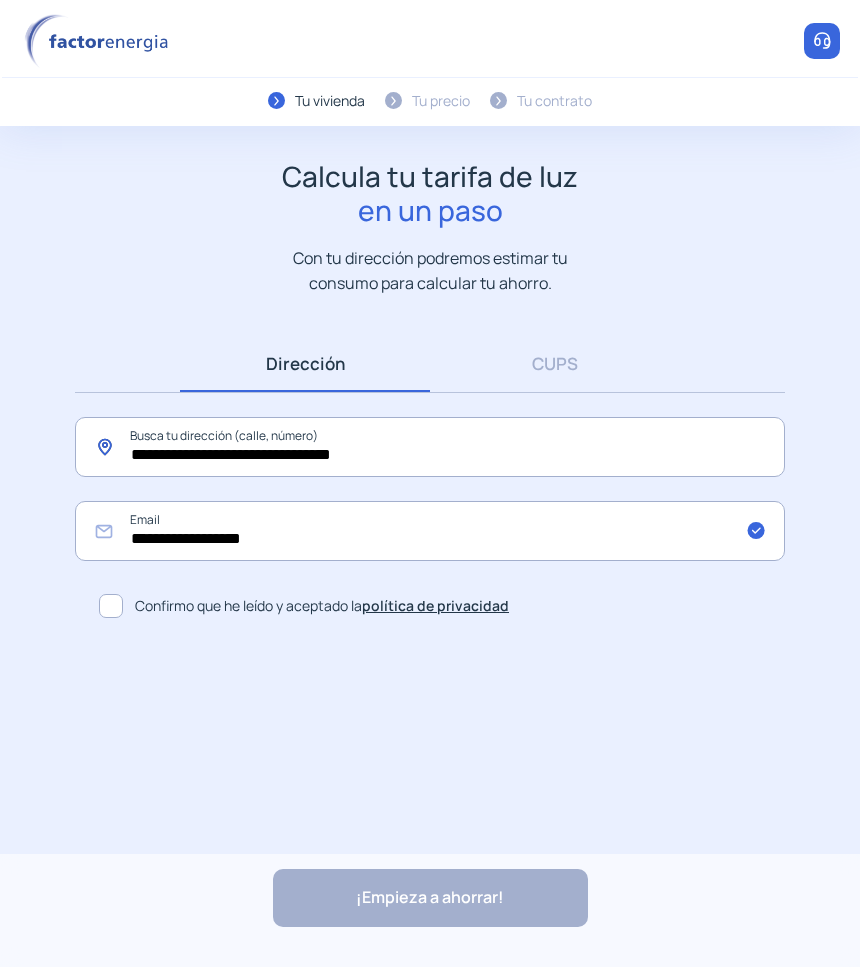 click on "**********" 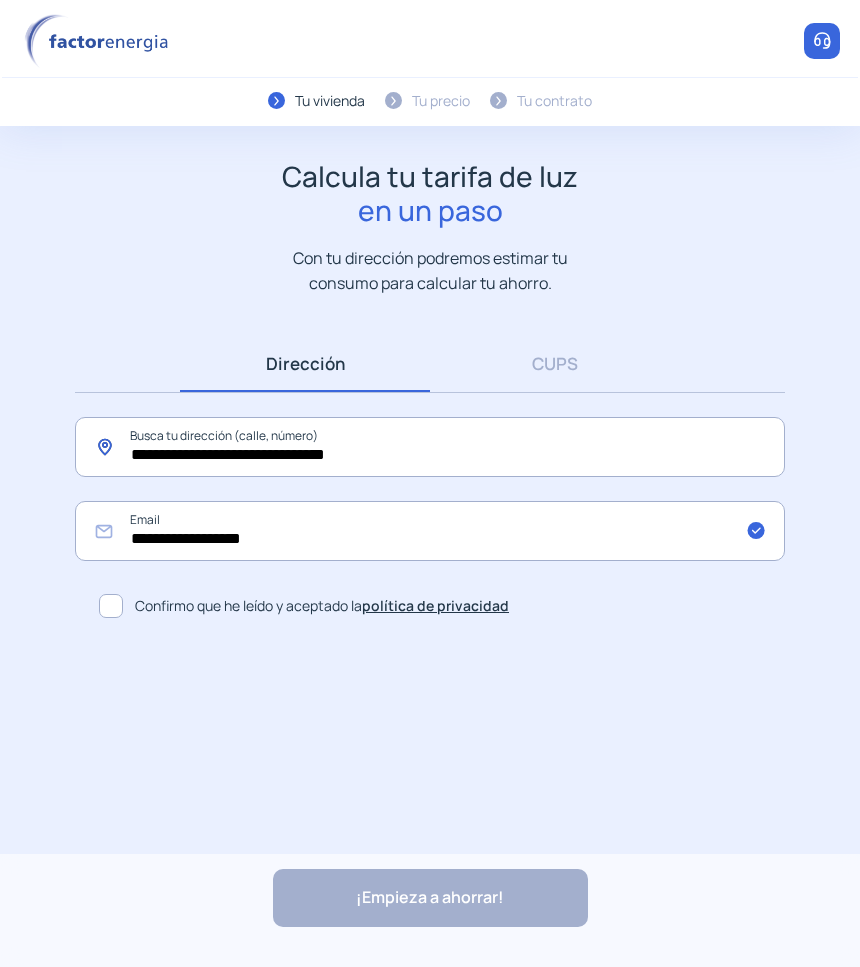 drag, startPoint x: 342, startPoint y: 456, endPoint x: 317, endPoint y: 447, distance: 26.57066 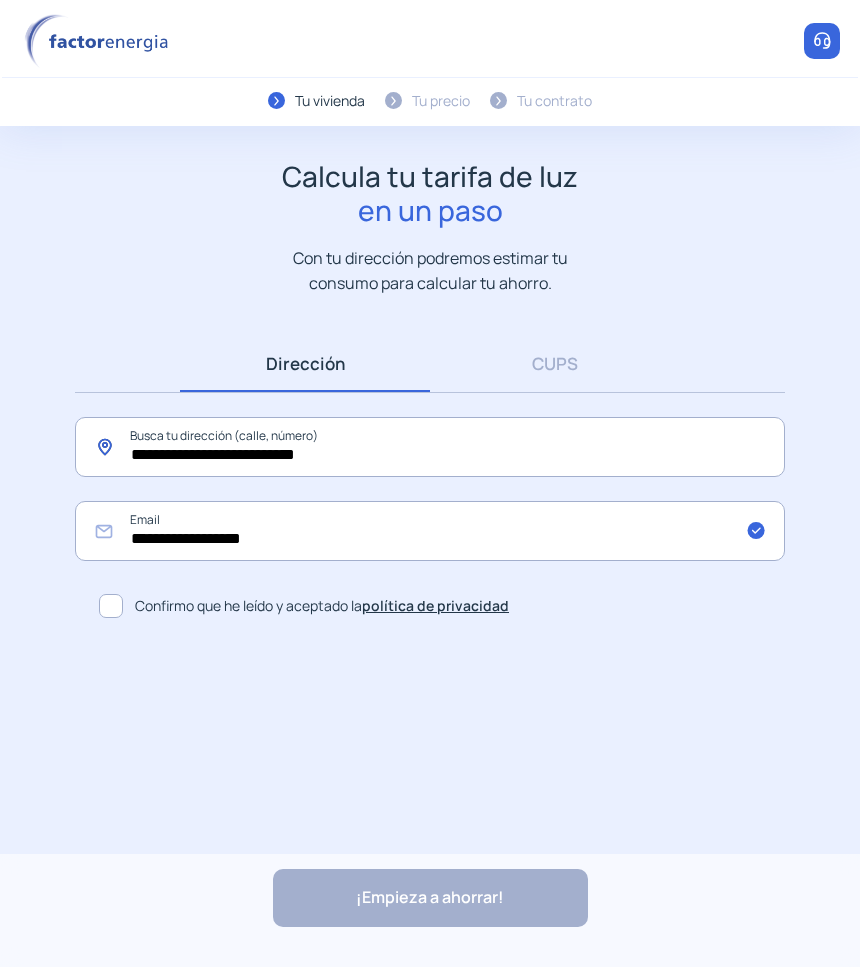 click on "**********" 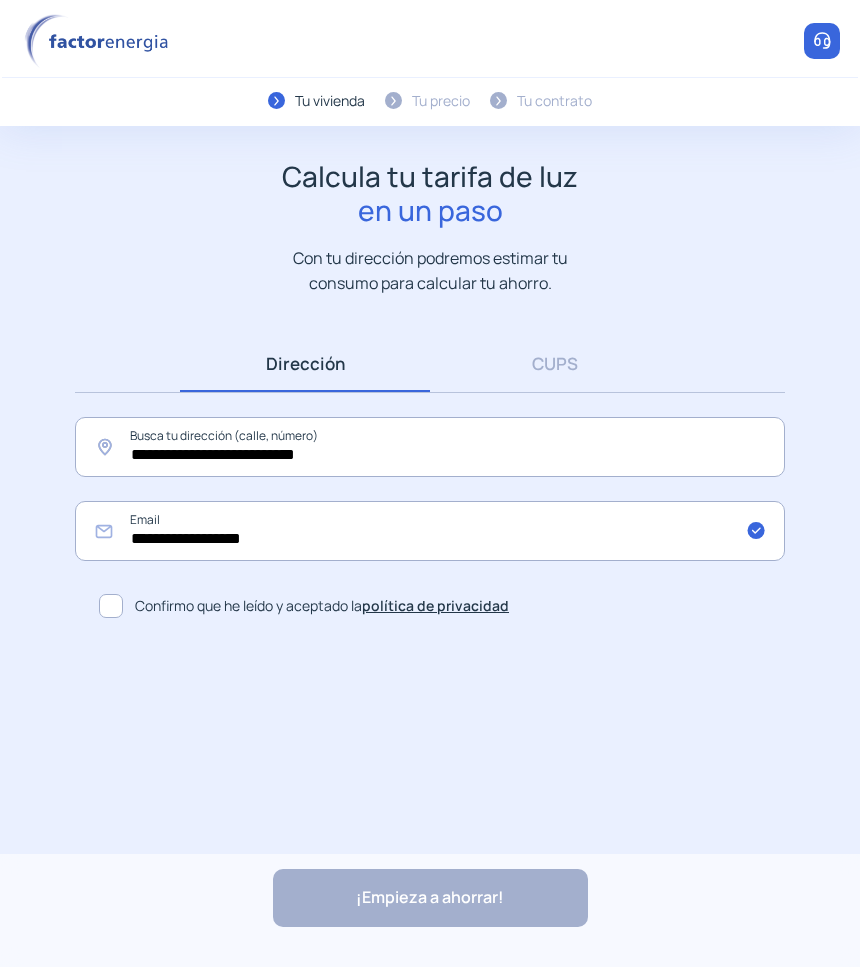click on "**********" 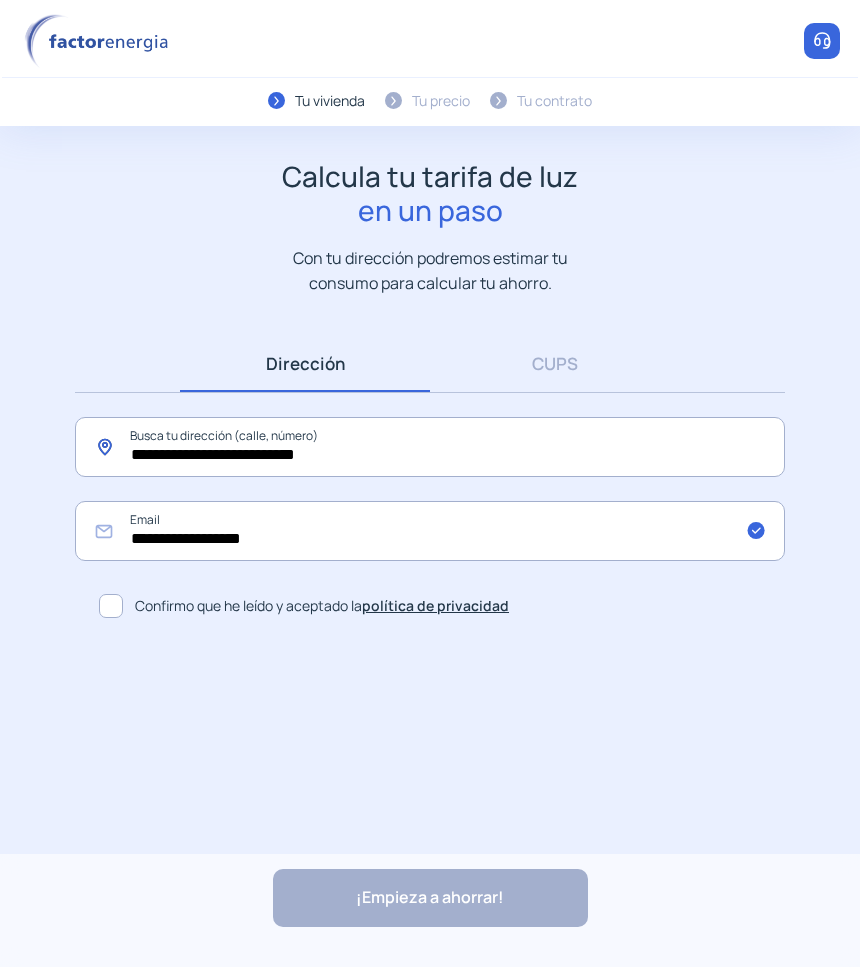 click on "**********" 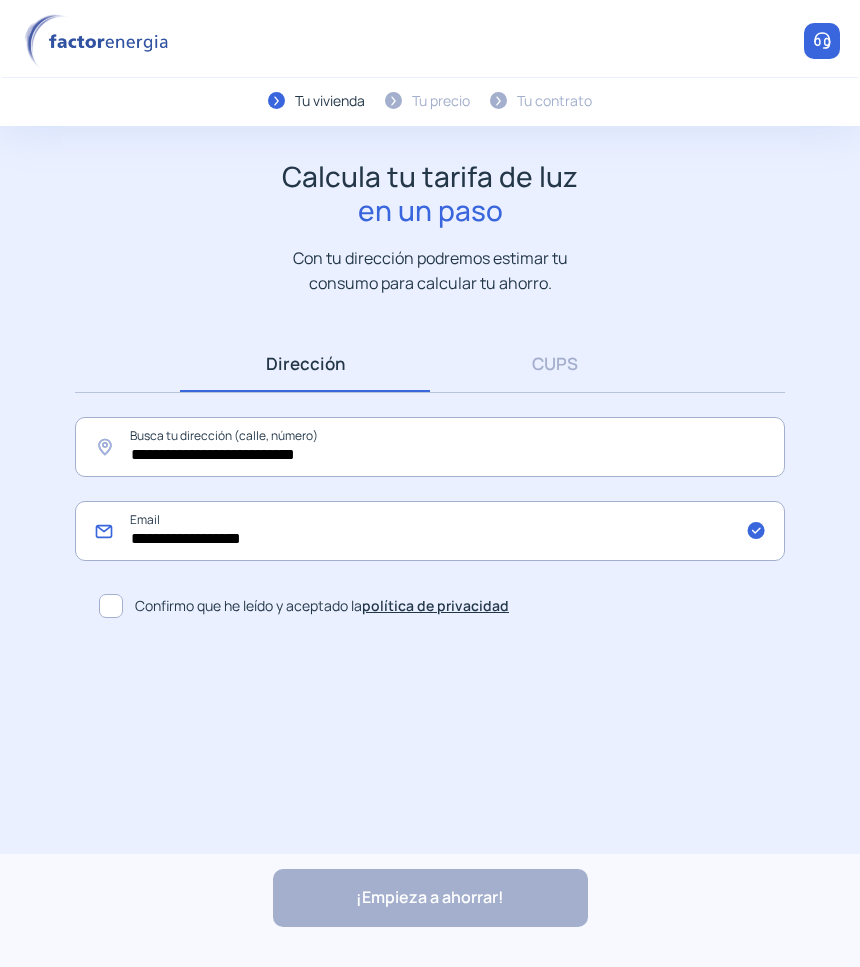 click on "**********" 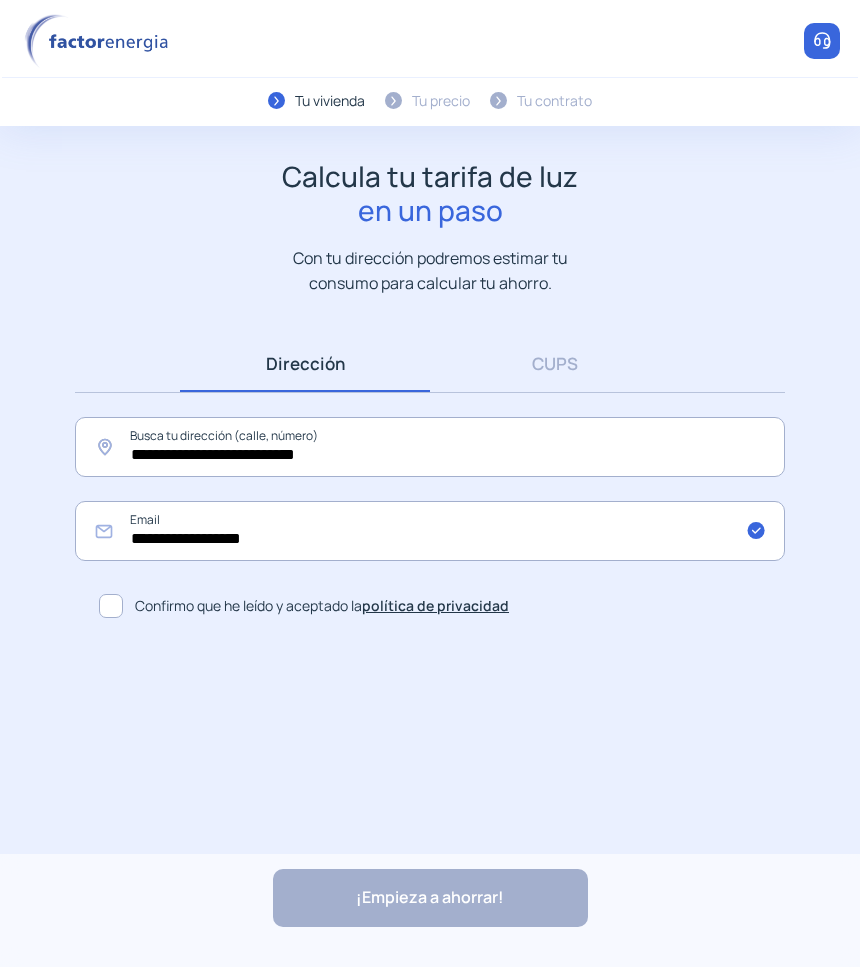 click 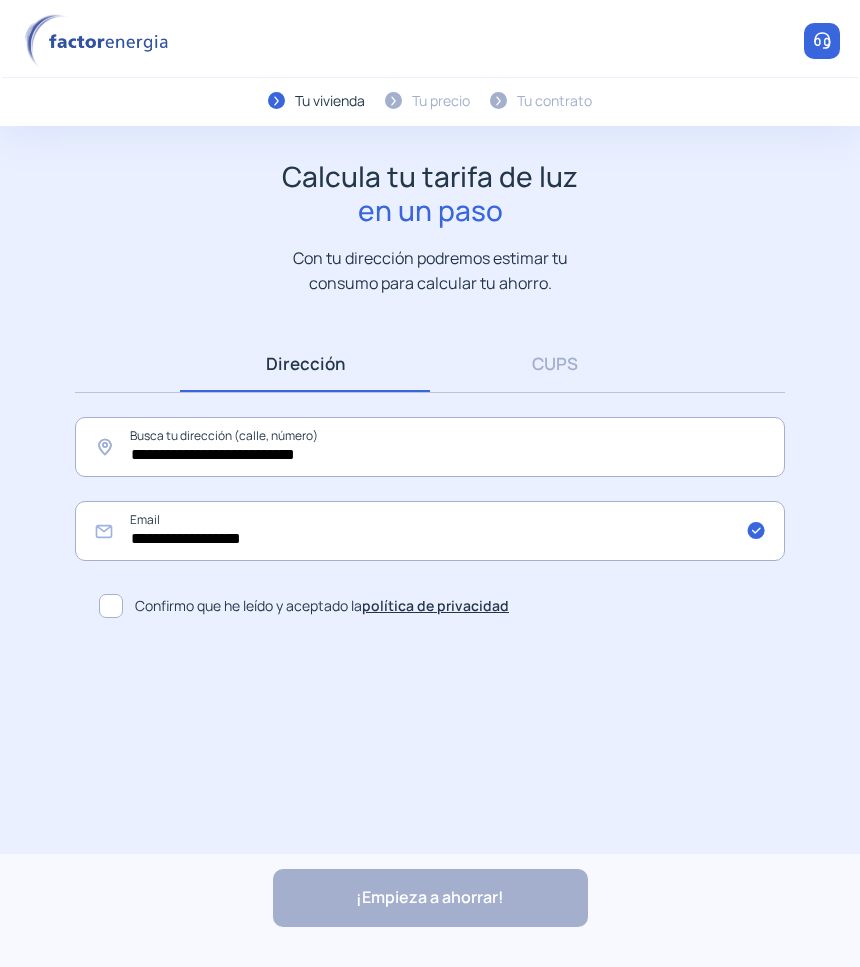 click on "**********" 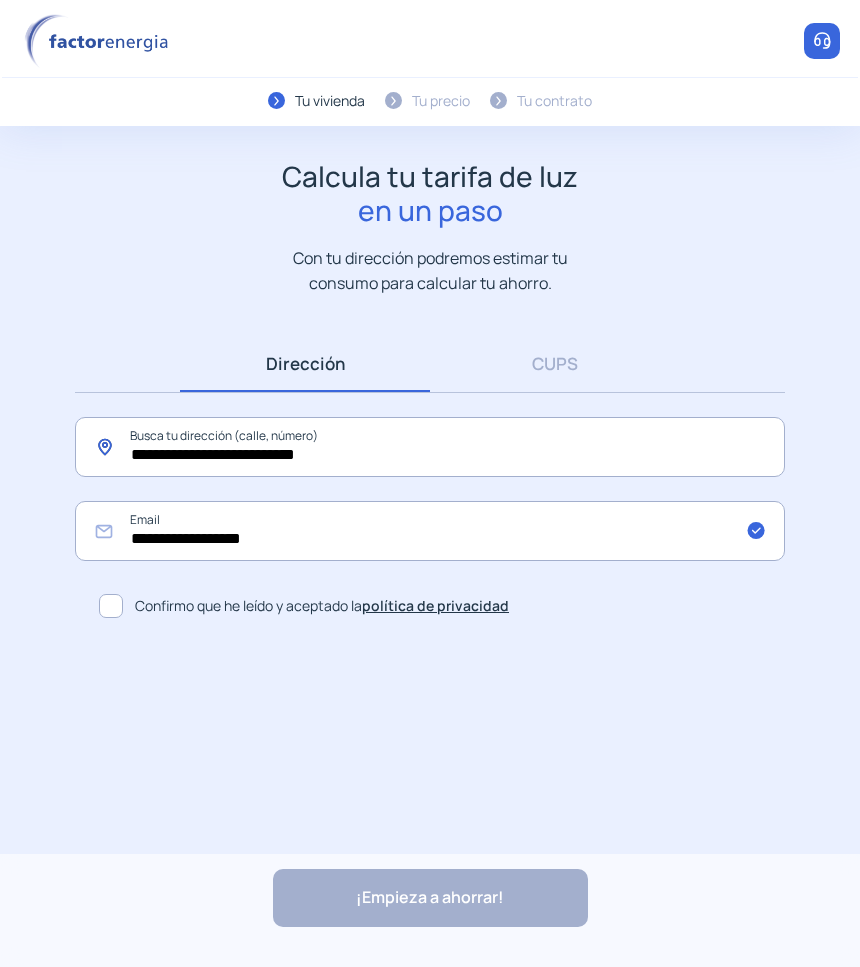 click on "**********" 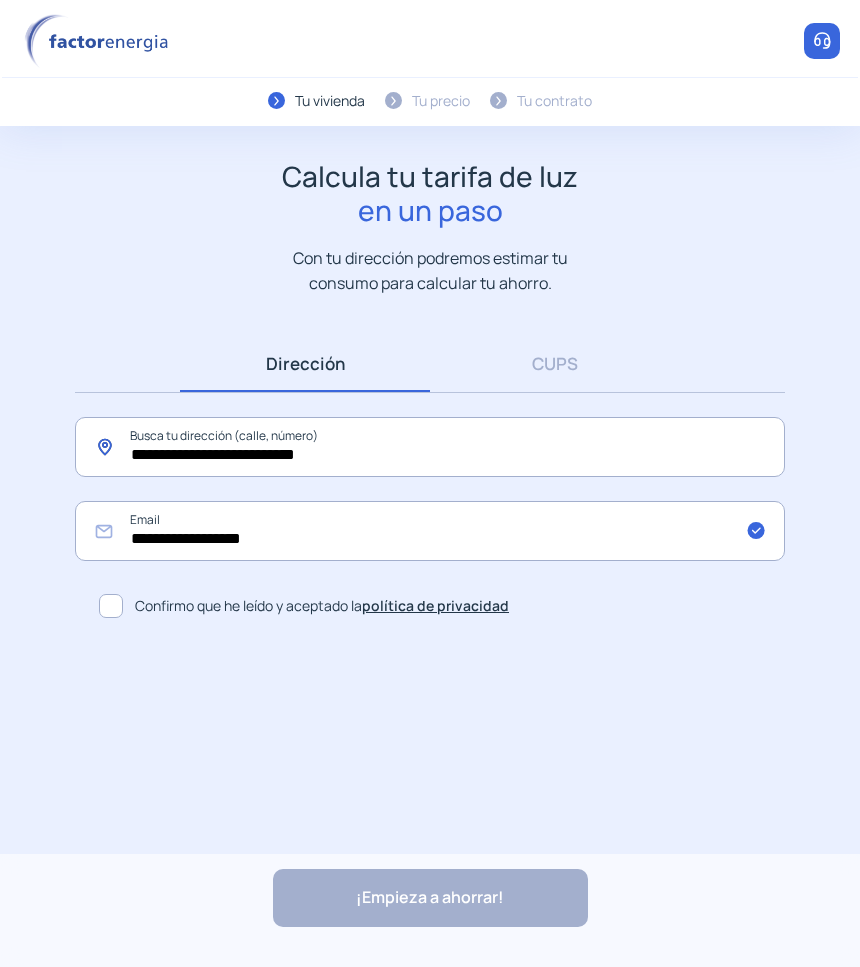 click on "**********" 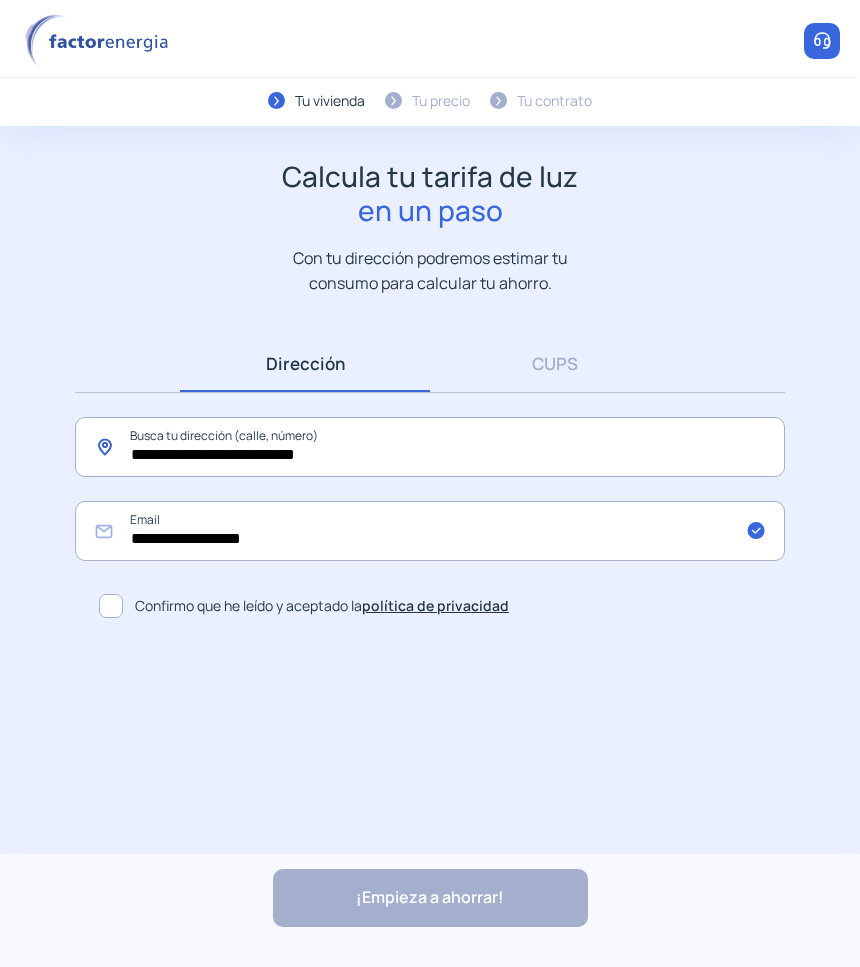 click on "**********" 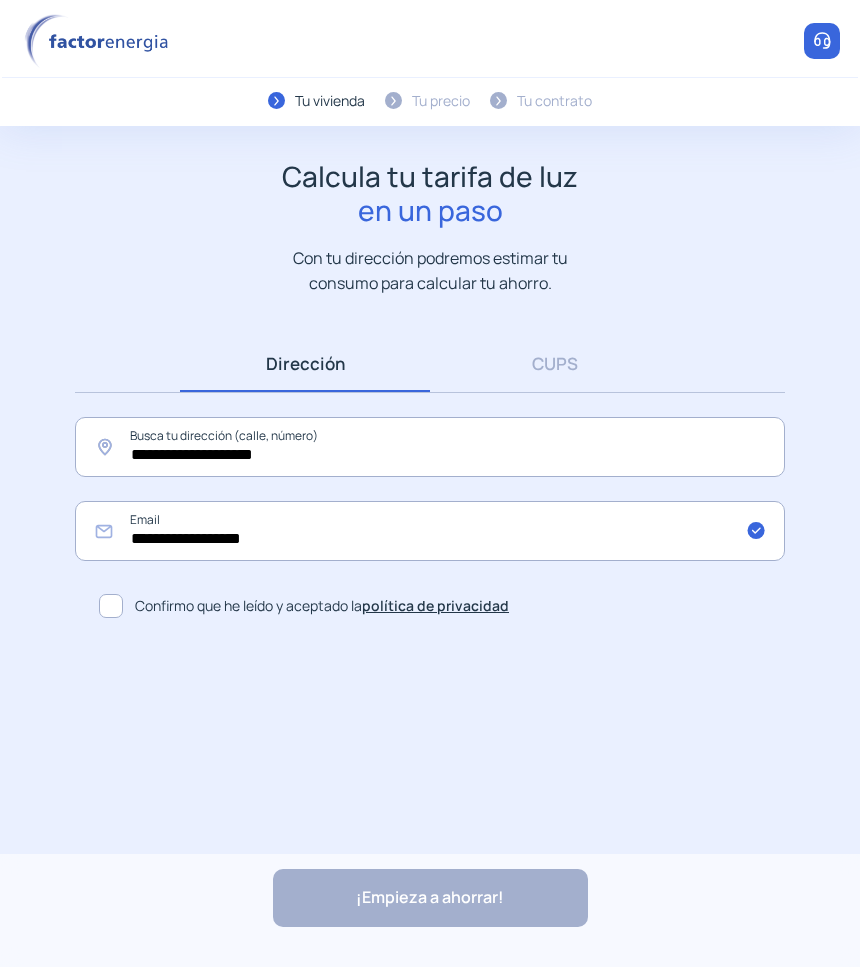 click on "**********" 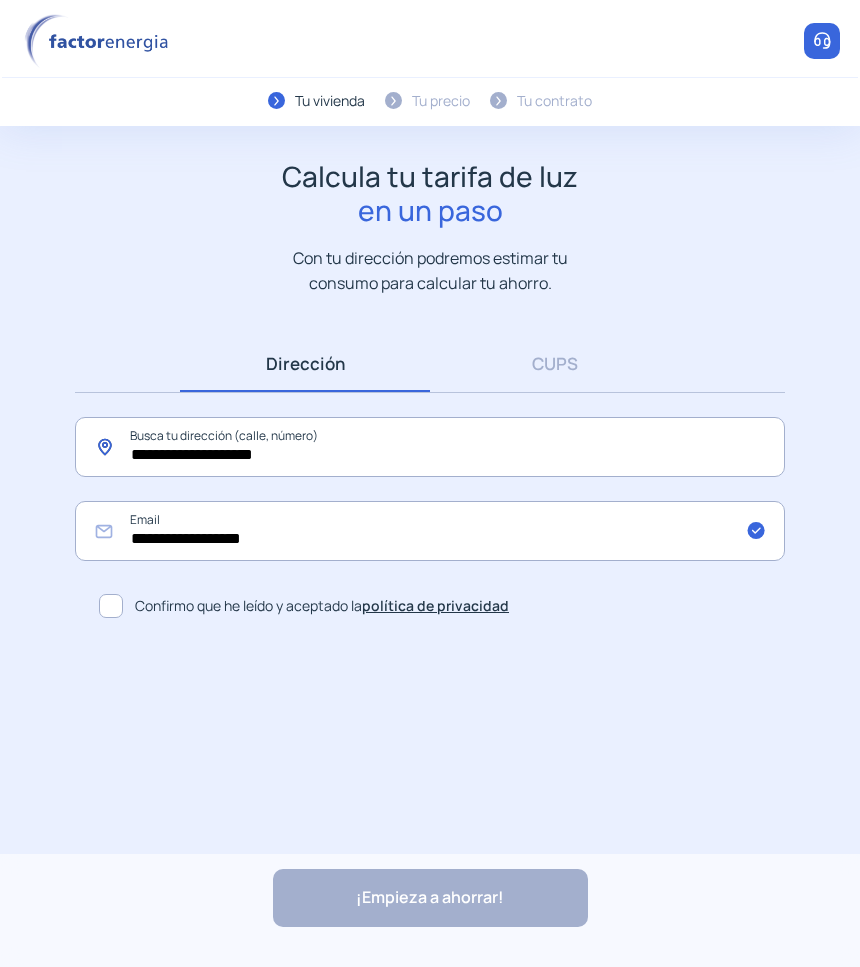 click on "**********" 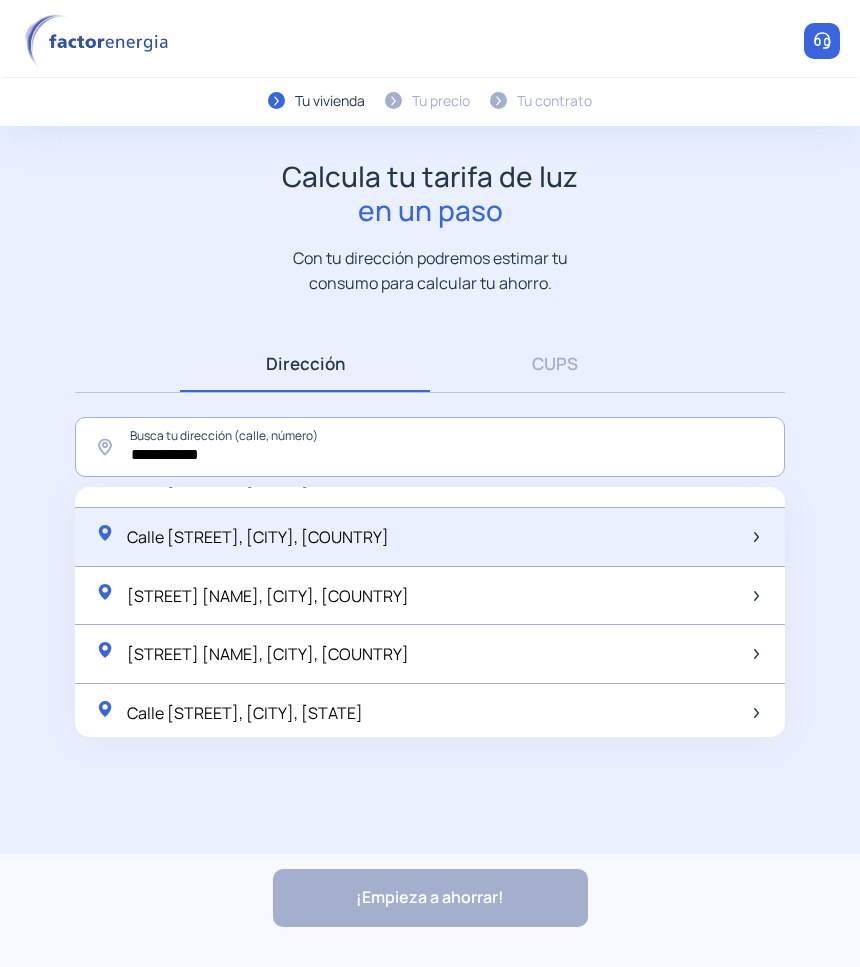 scroll, scrollTop: 38, scrollLeft: 0, axis: vertical 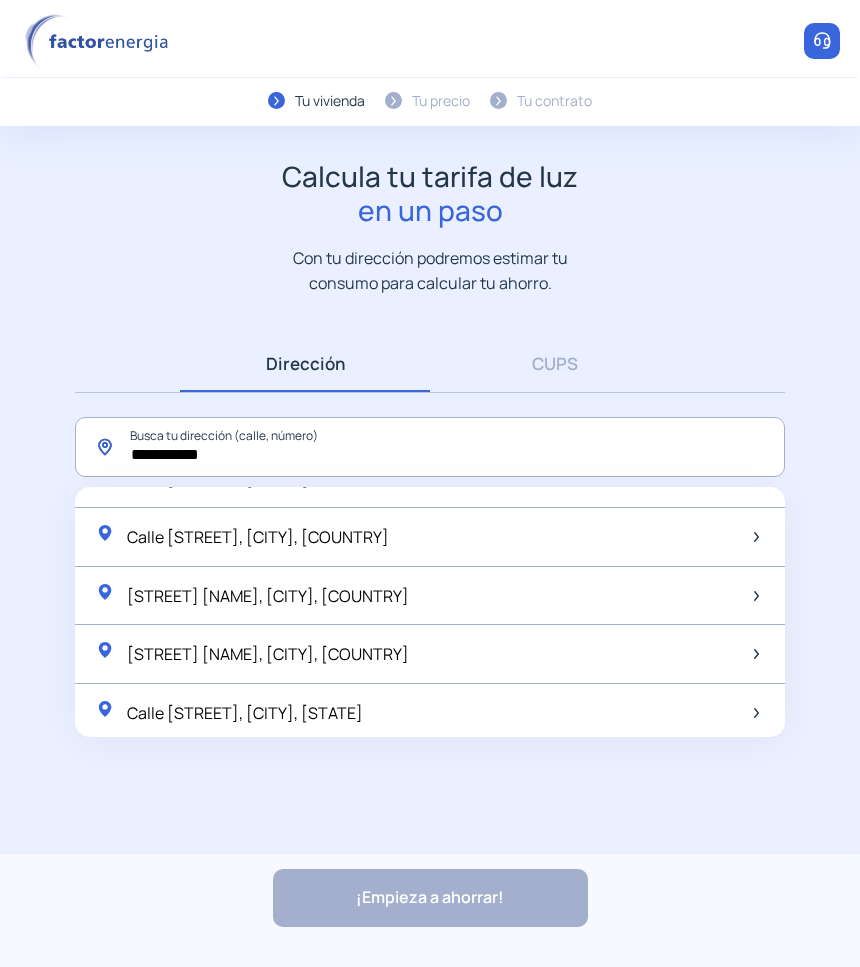 click on "**********" 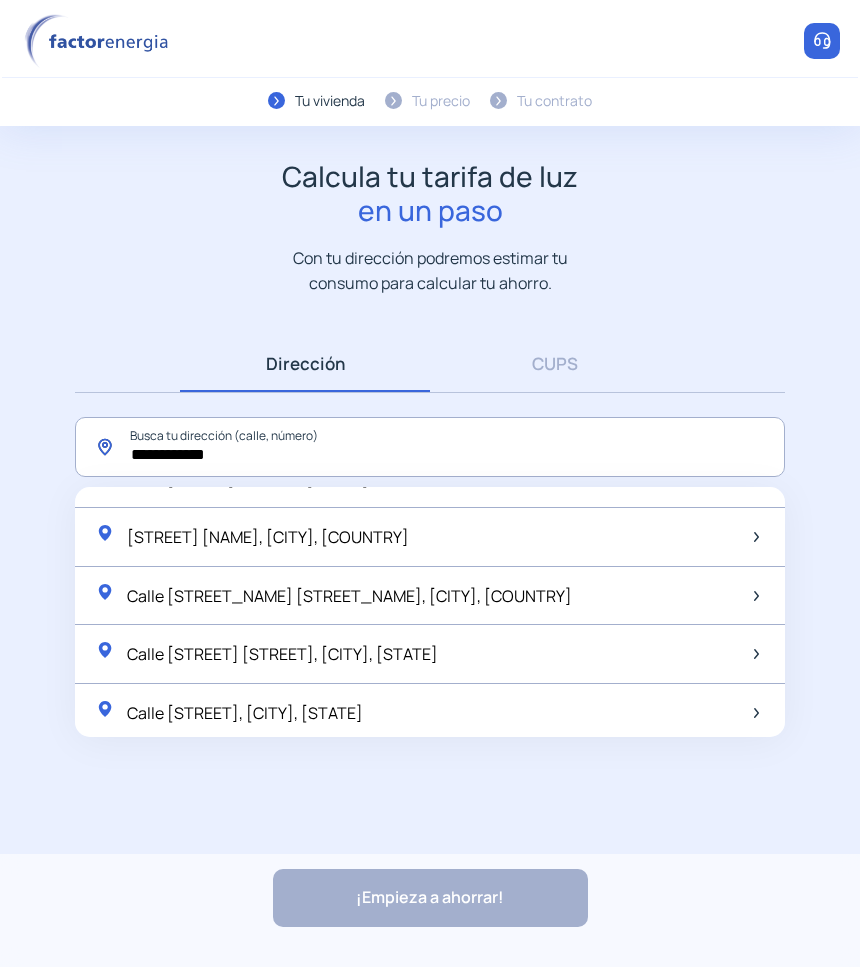 paste on "******" 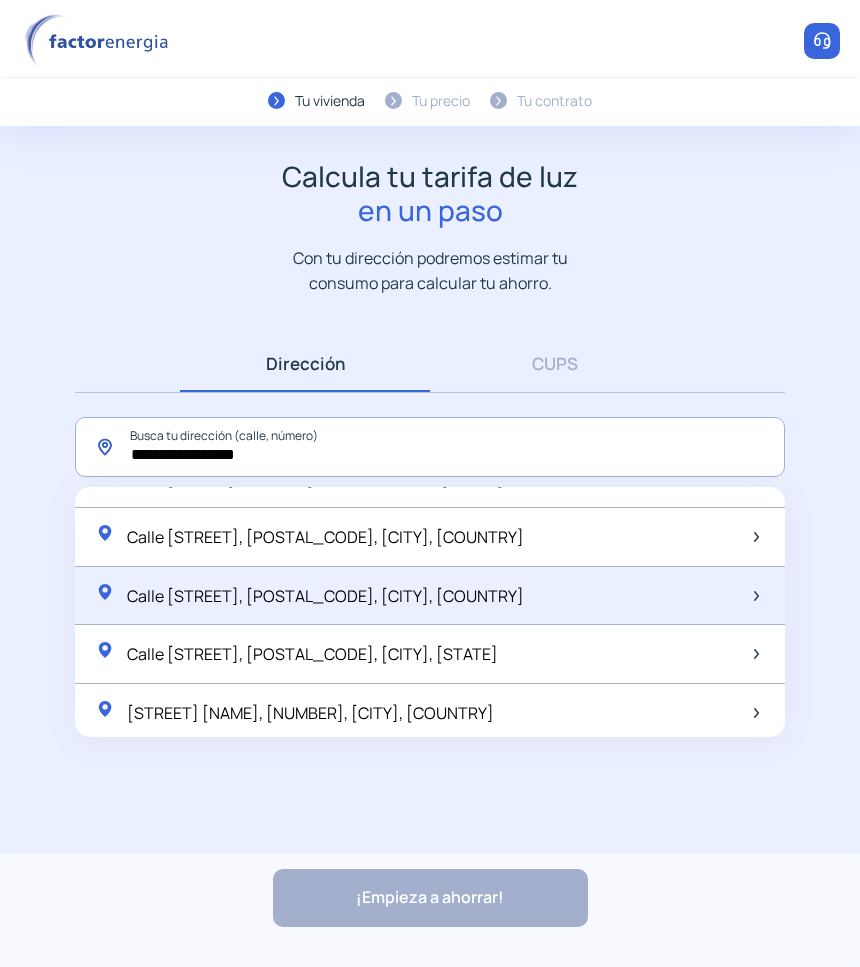 scroll, scrollTop: 0, scrollLeft: 0, axis: both 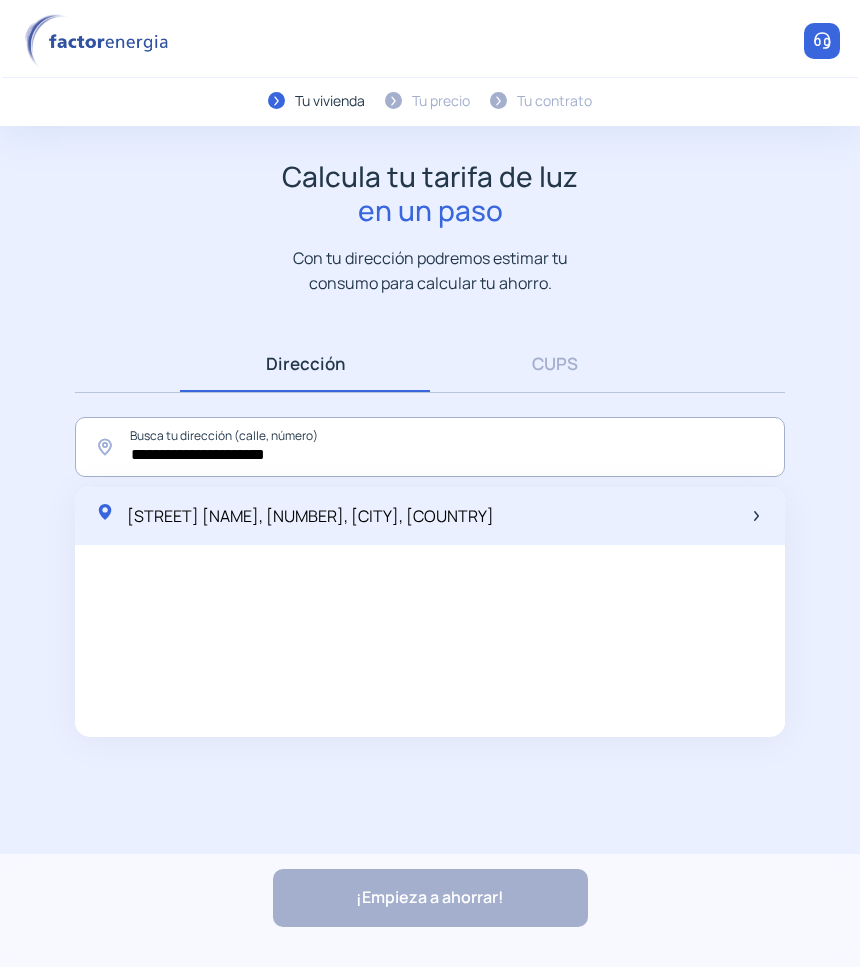click on "[STREET] [NAME], [NUMBER], [CITY], [COUNTRY]" 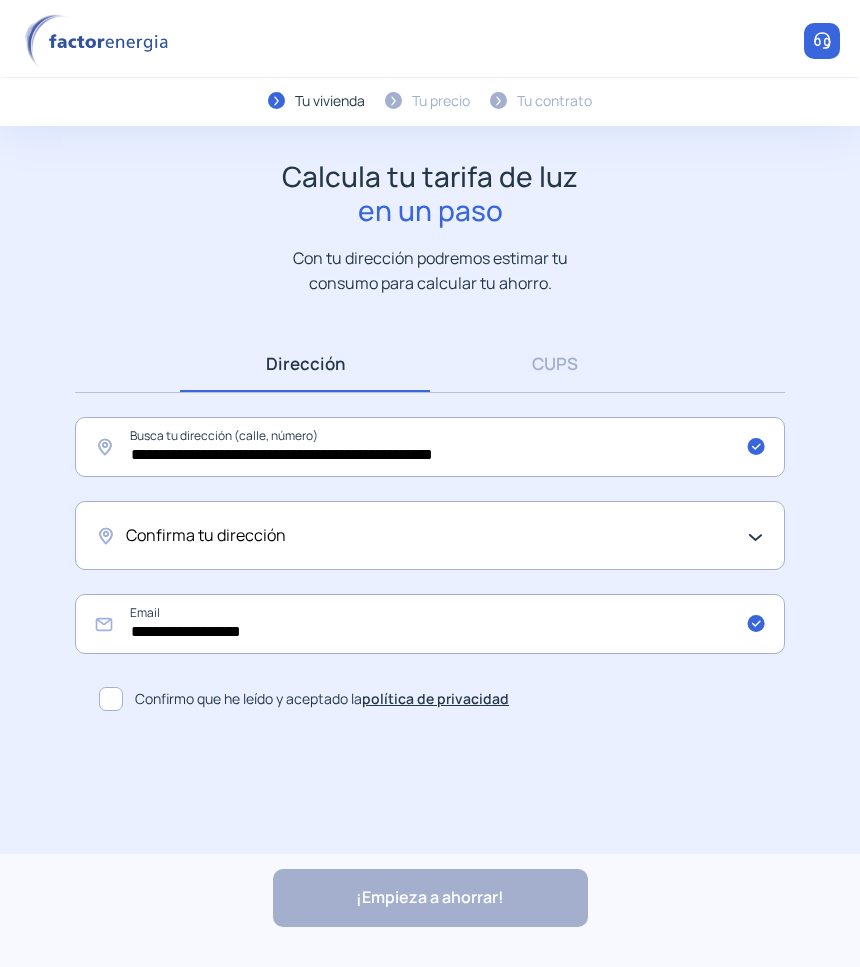 click on "Confirma tu dirección" 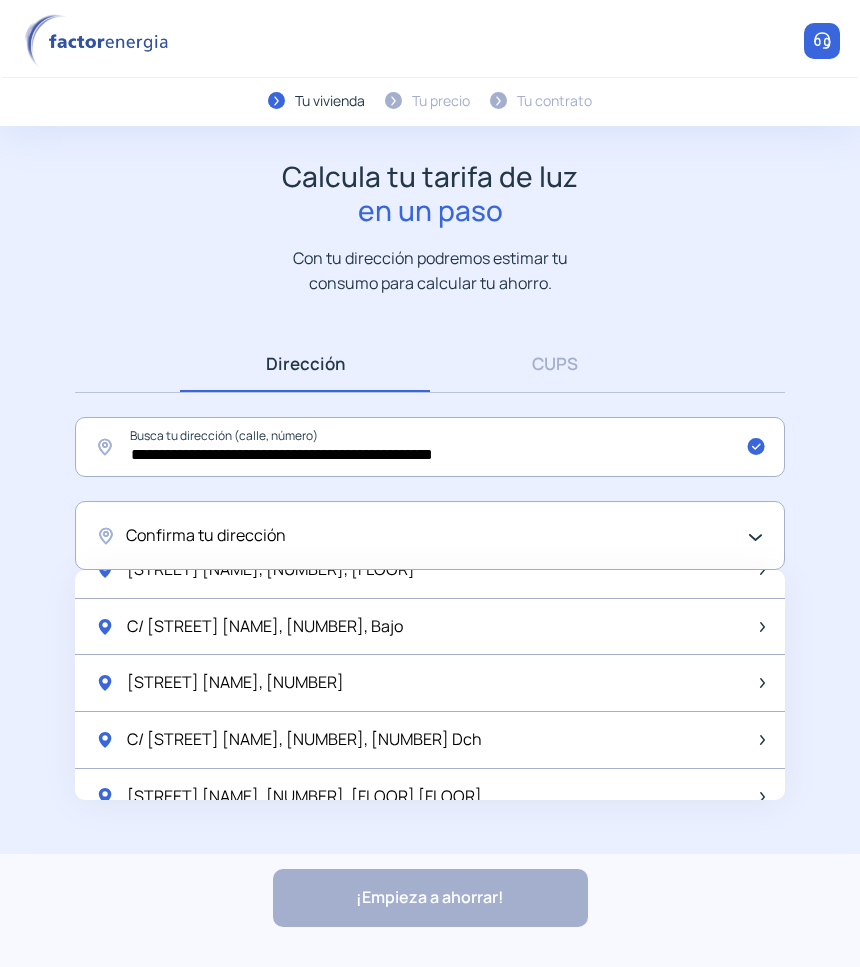 scroll, scrollTop: 0, scrollLeft: 0, axis: both 